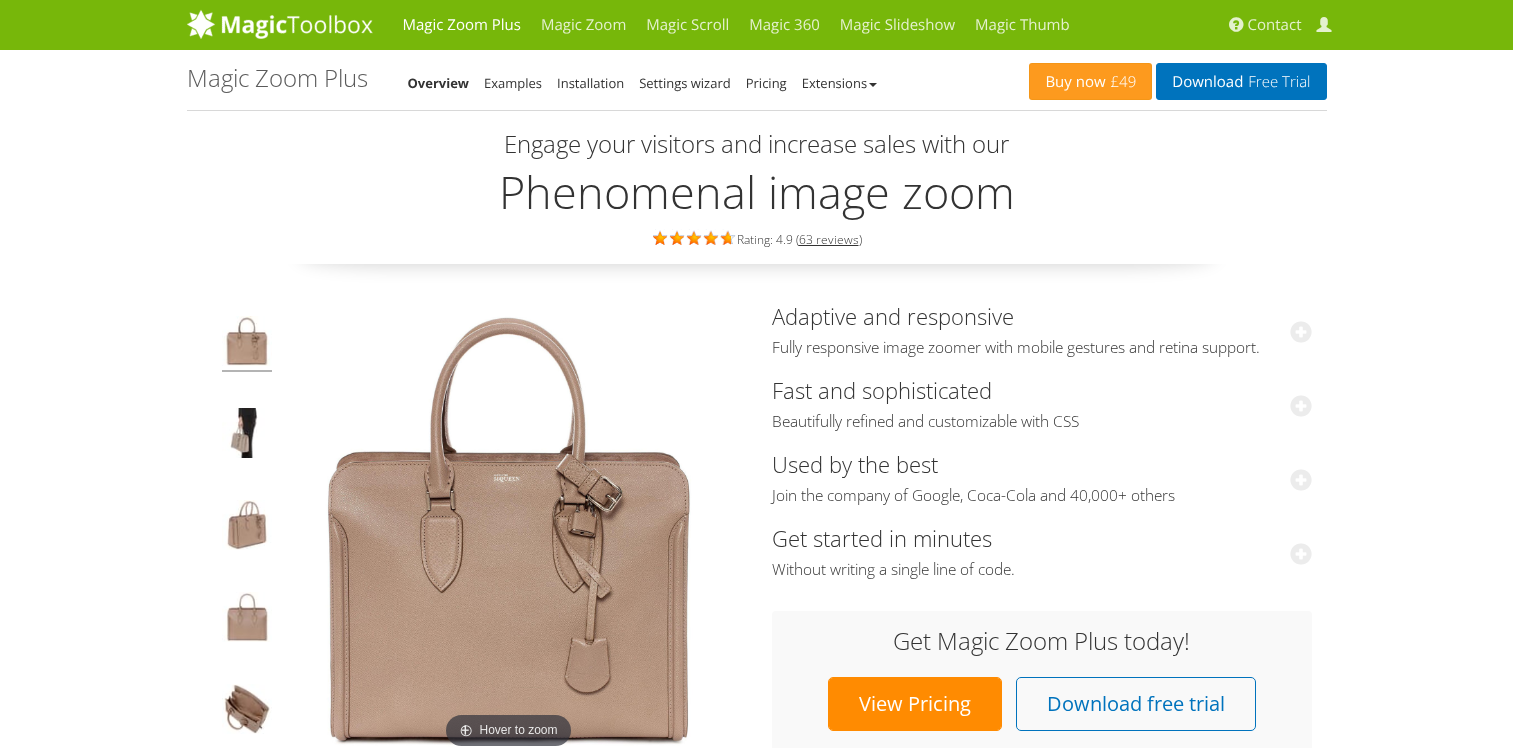 scroll, scrollTop: 0, scrollLeft: 0, axis: both 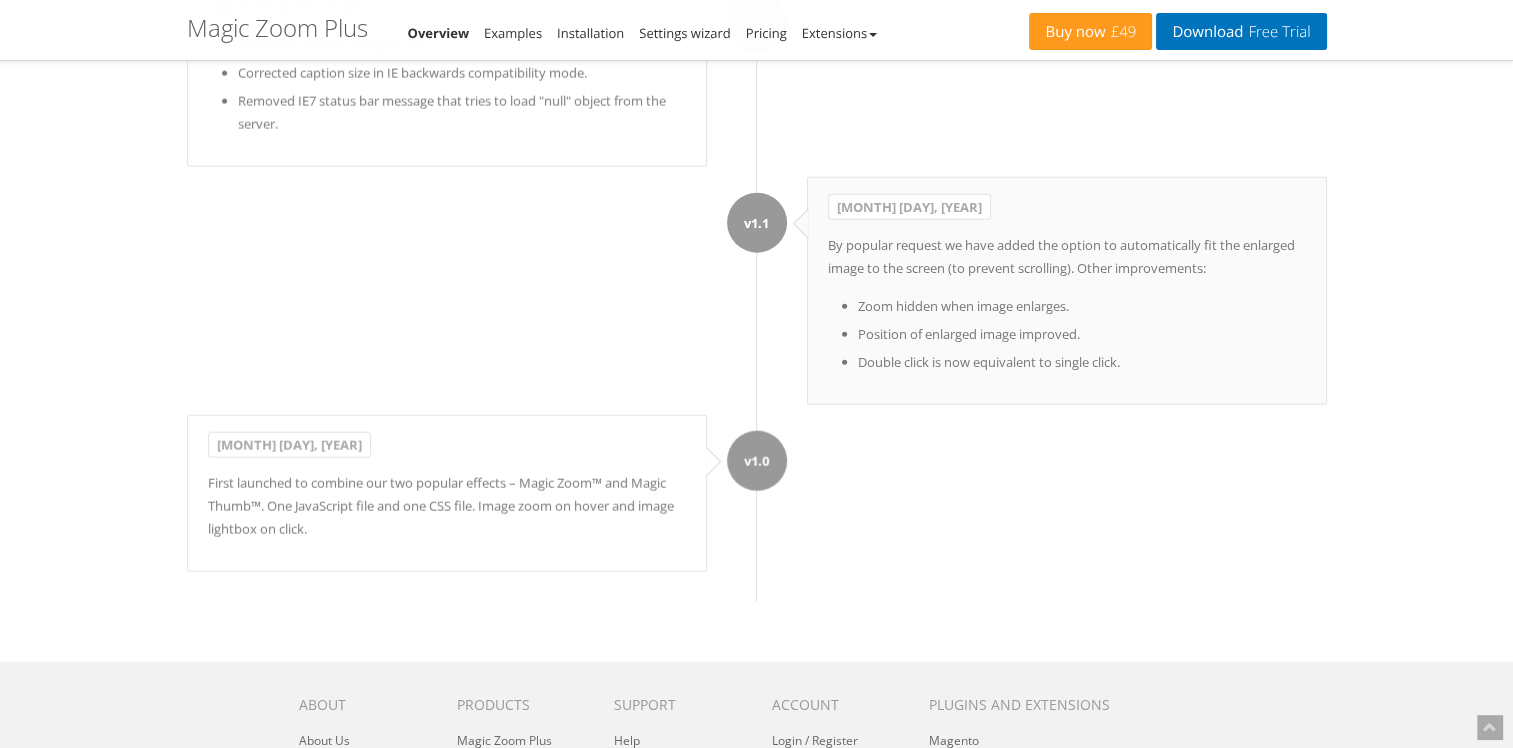 click on "License" at bounding box center (635, 804) 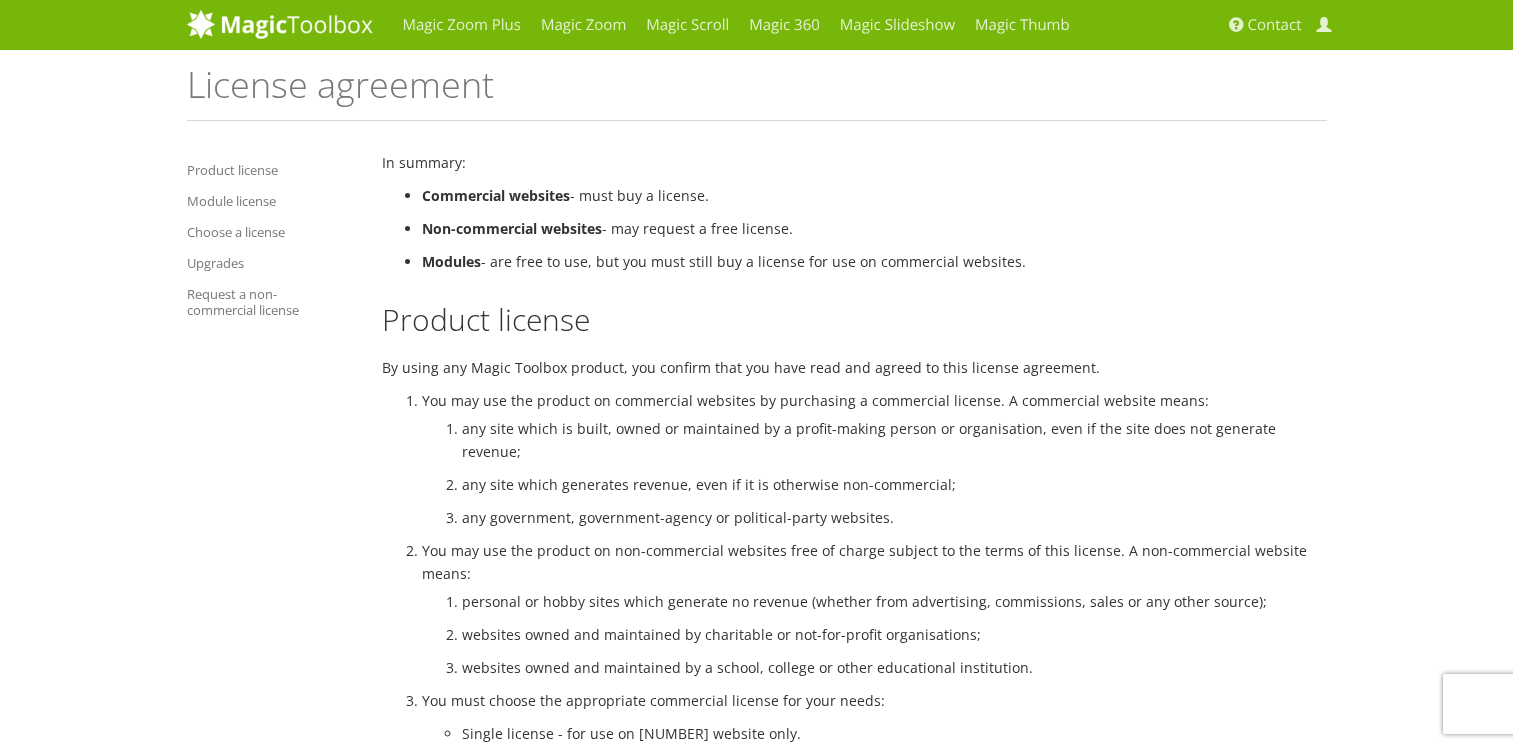 scroll, scrollTop: 0, scrollLeft: 0, axis: both 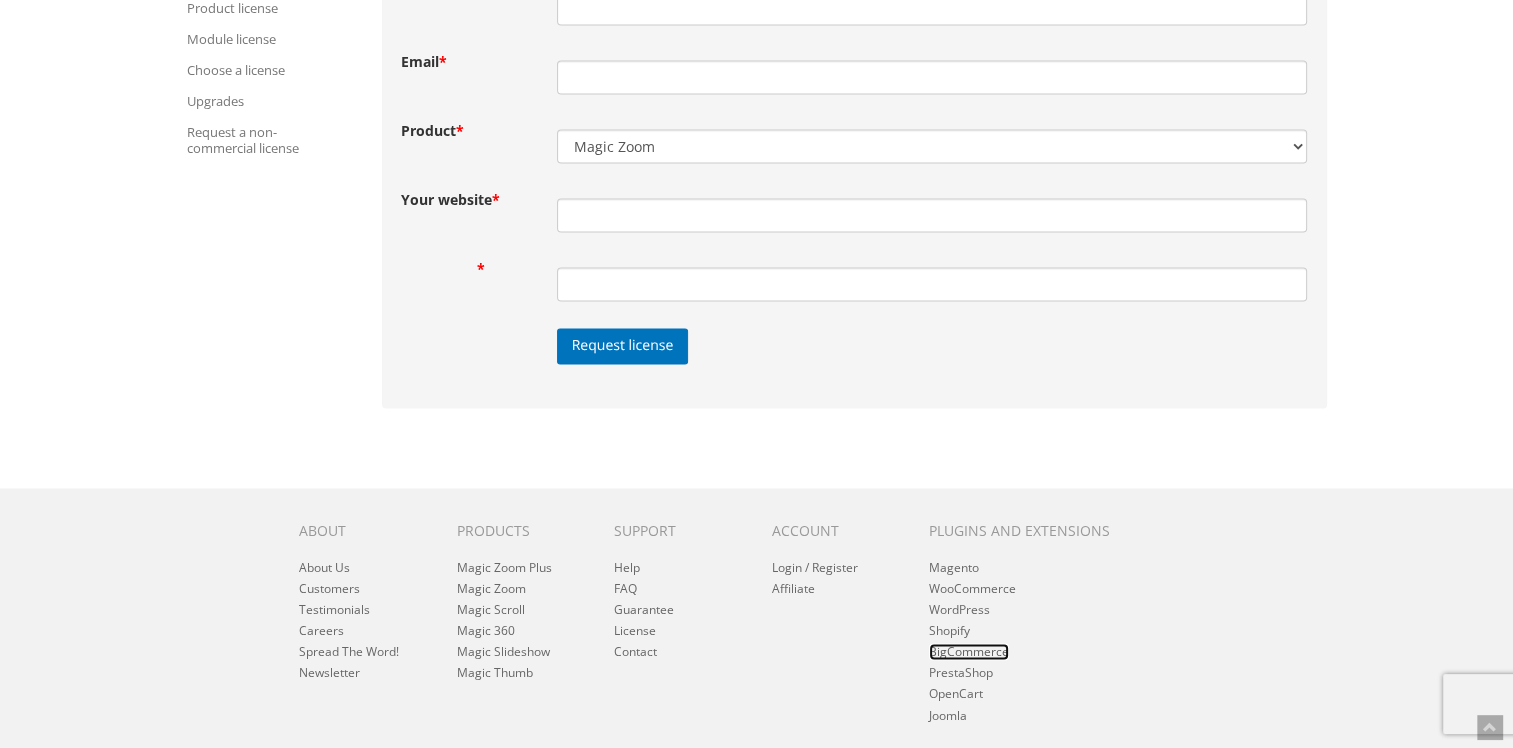 click on "BigCommerce" at bounding box center [969, 651] 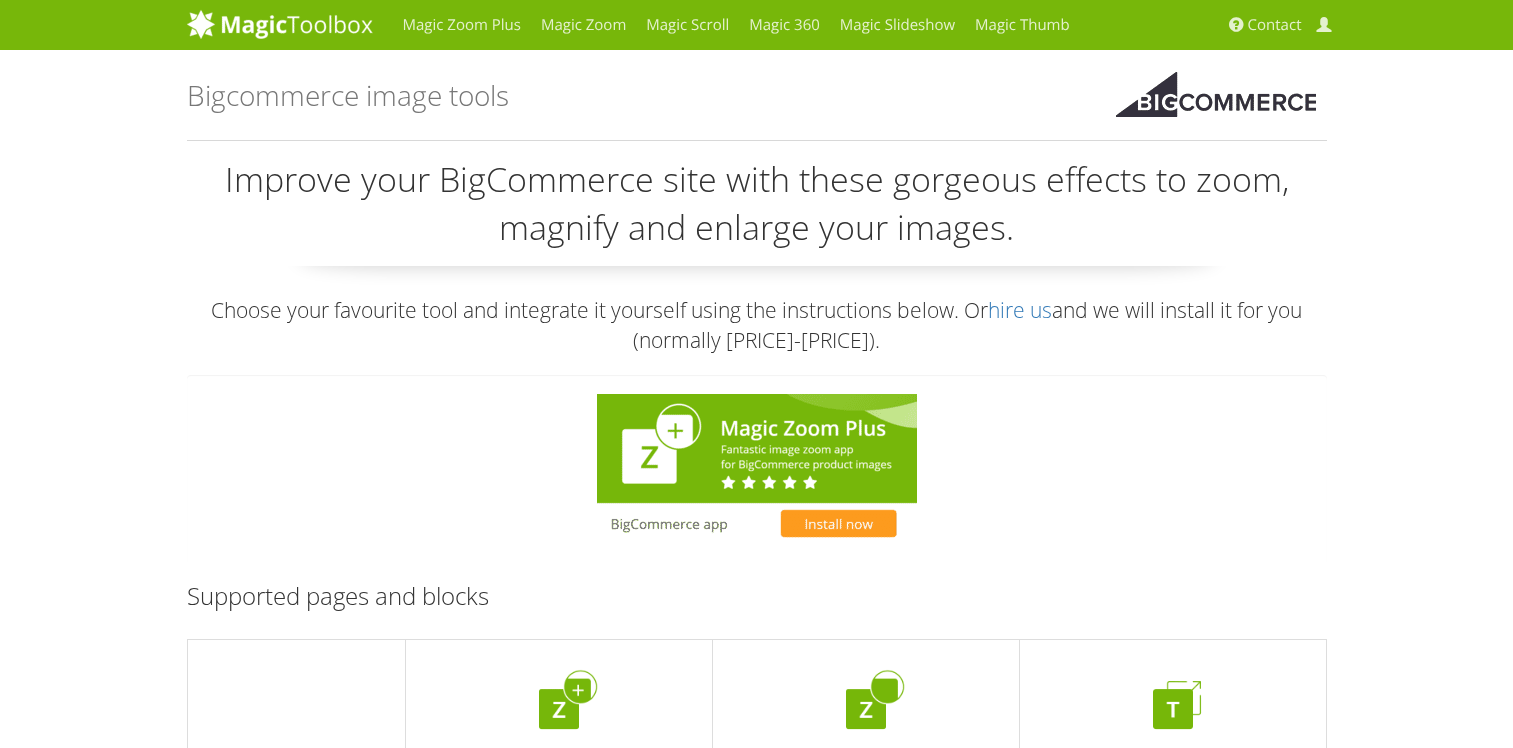scroll, scrollTop: 0, scrollLeft: 0, axis: both 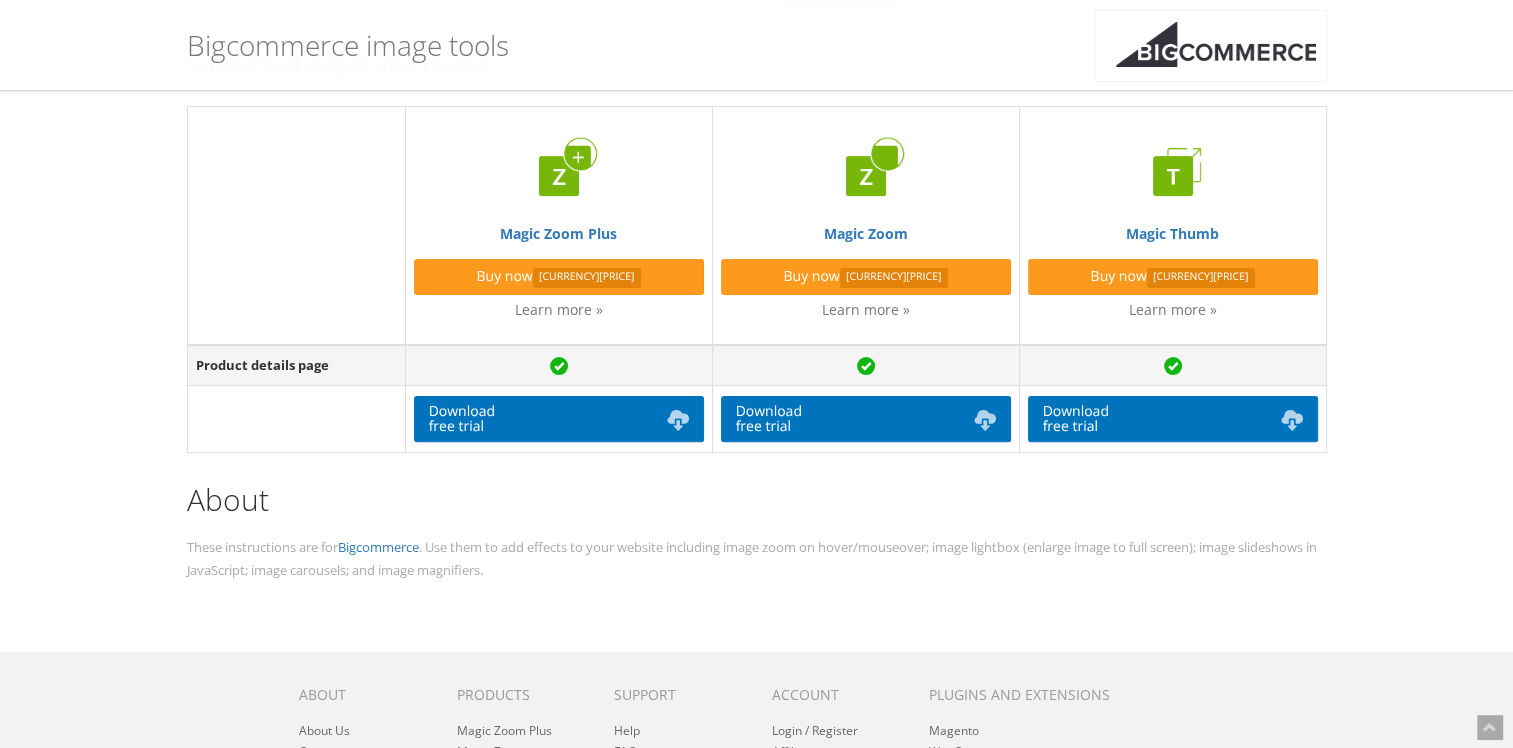 click at bounding box center [559, 366] 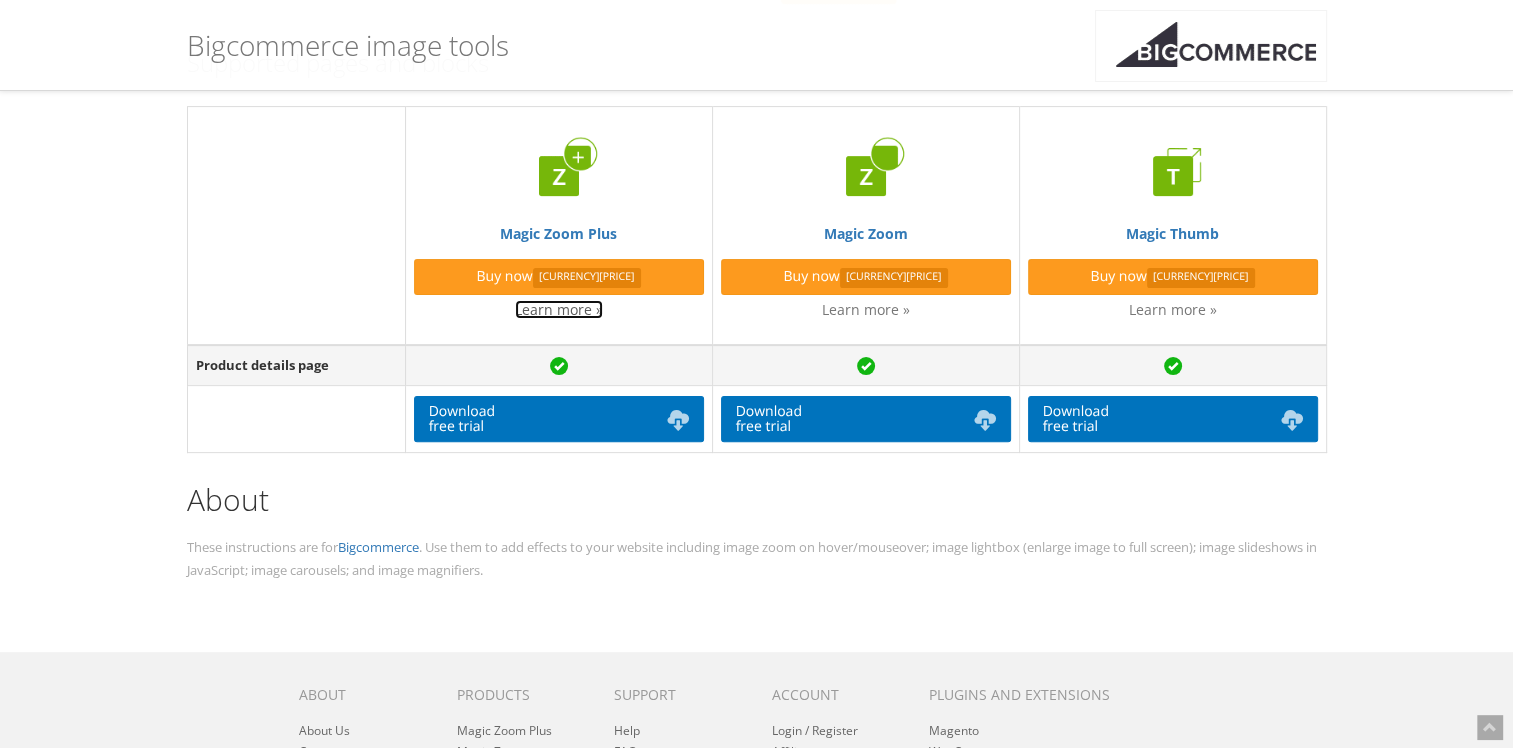 click on "Learn more »" at bounding box center [559, 309] 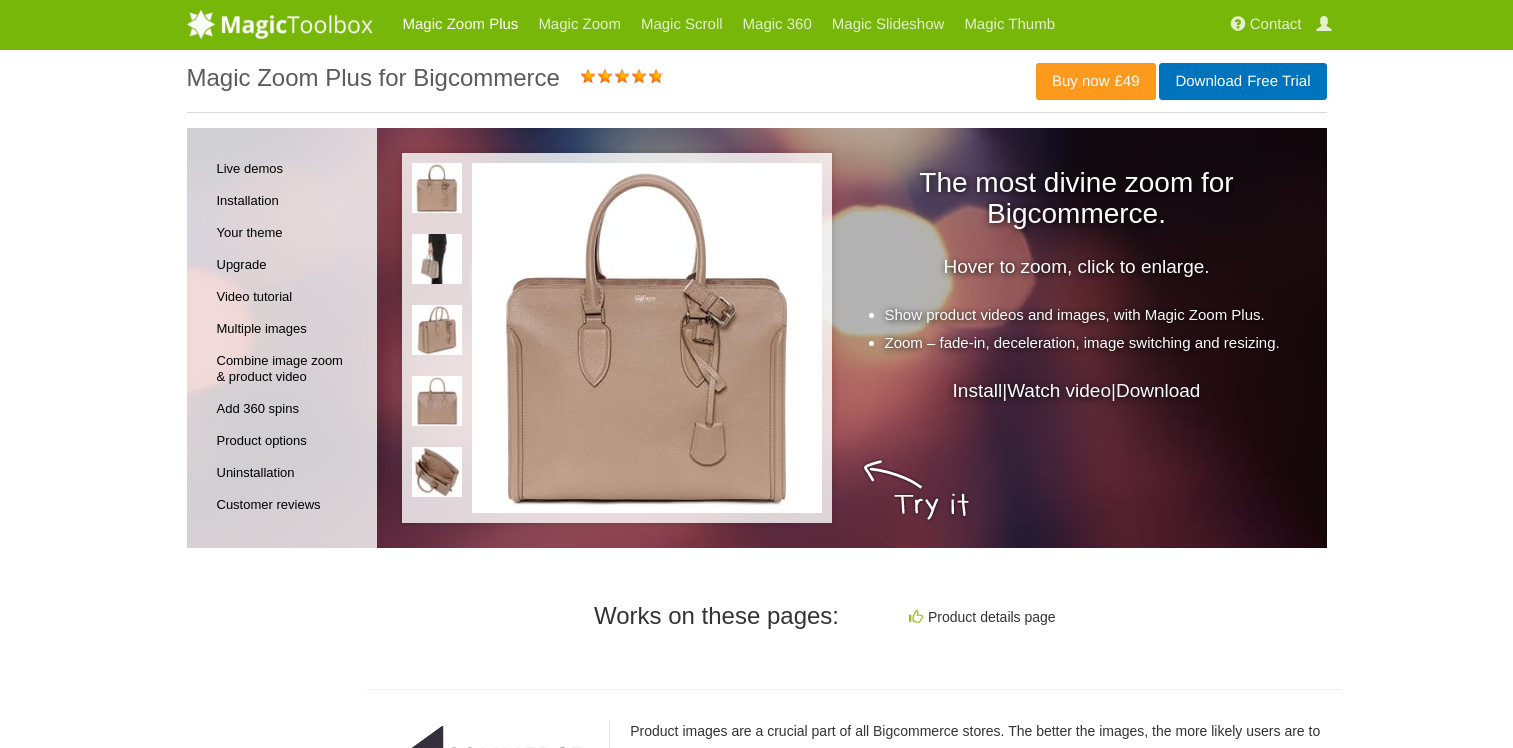 scroll, scrollTop: 0, scrollLeft: 0, axis: both 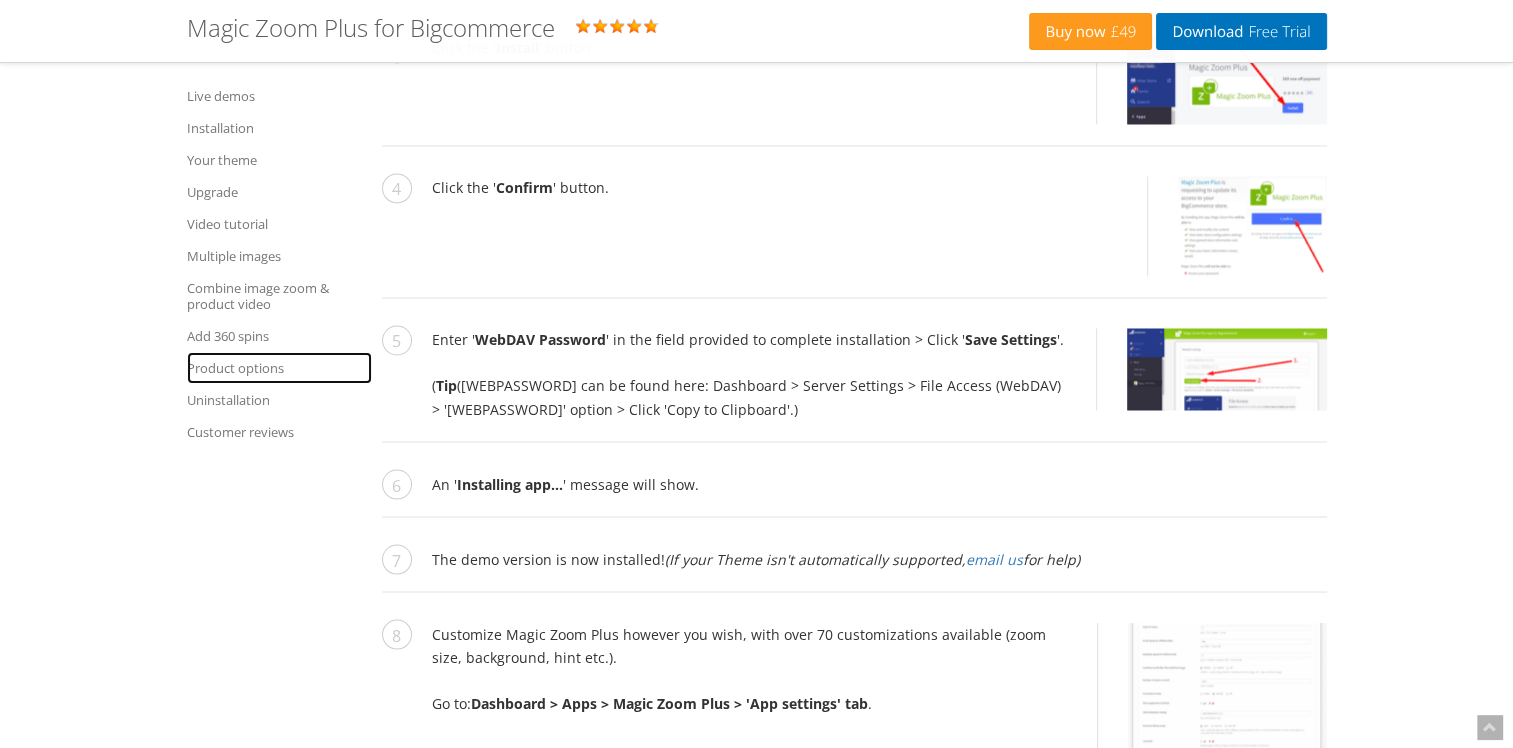 click on "Product options" at bounding box center (279, 368) 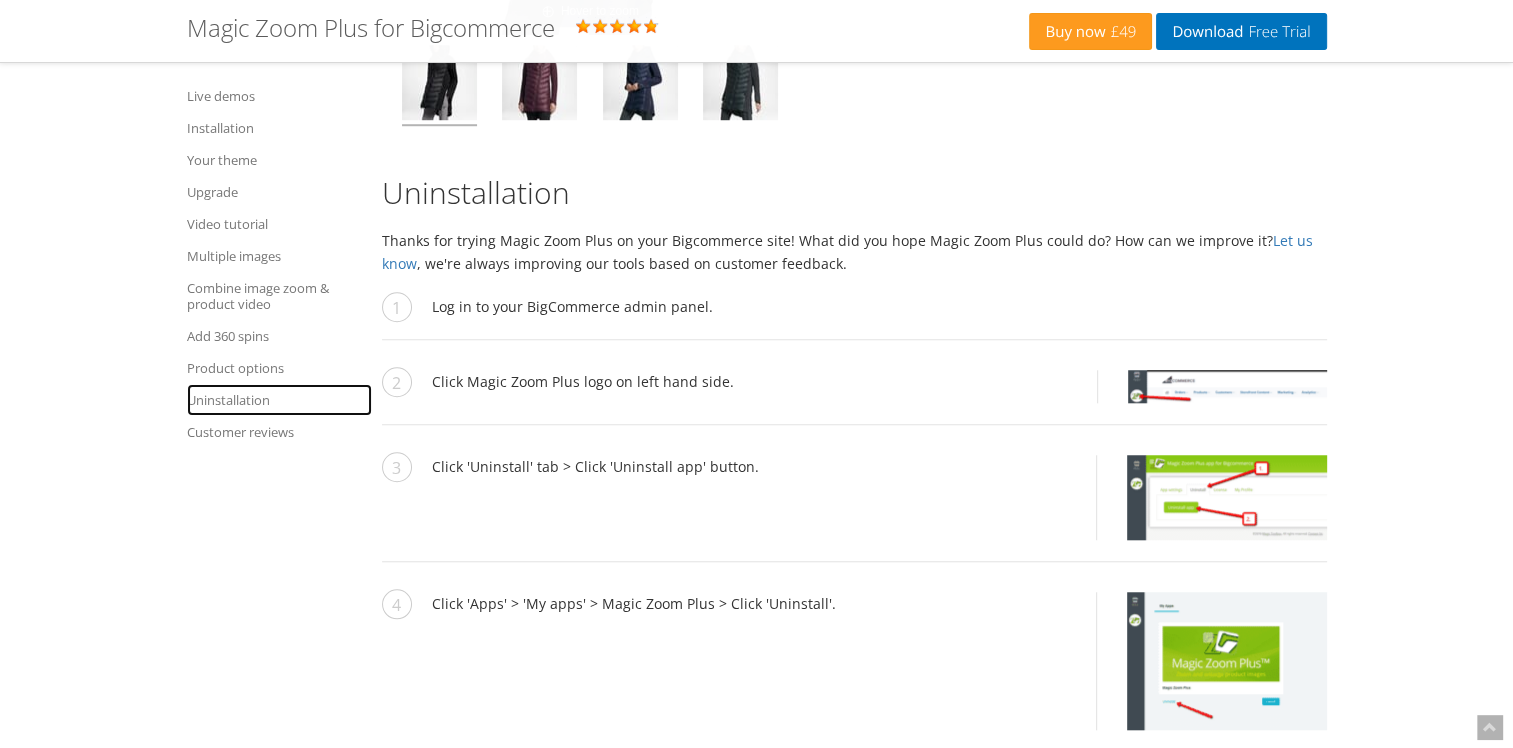 click on "Uninstallation" at bounding box center [279, 400] 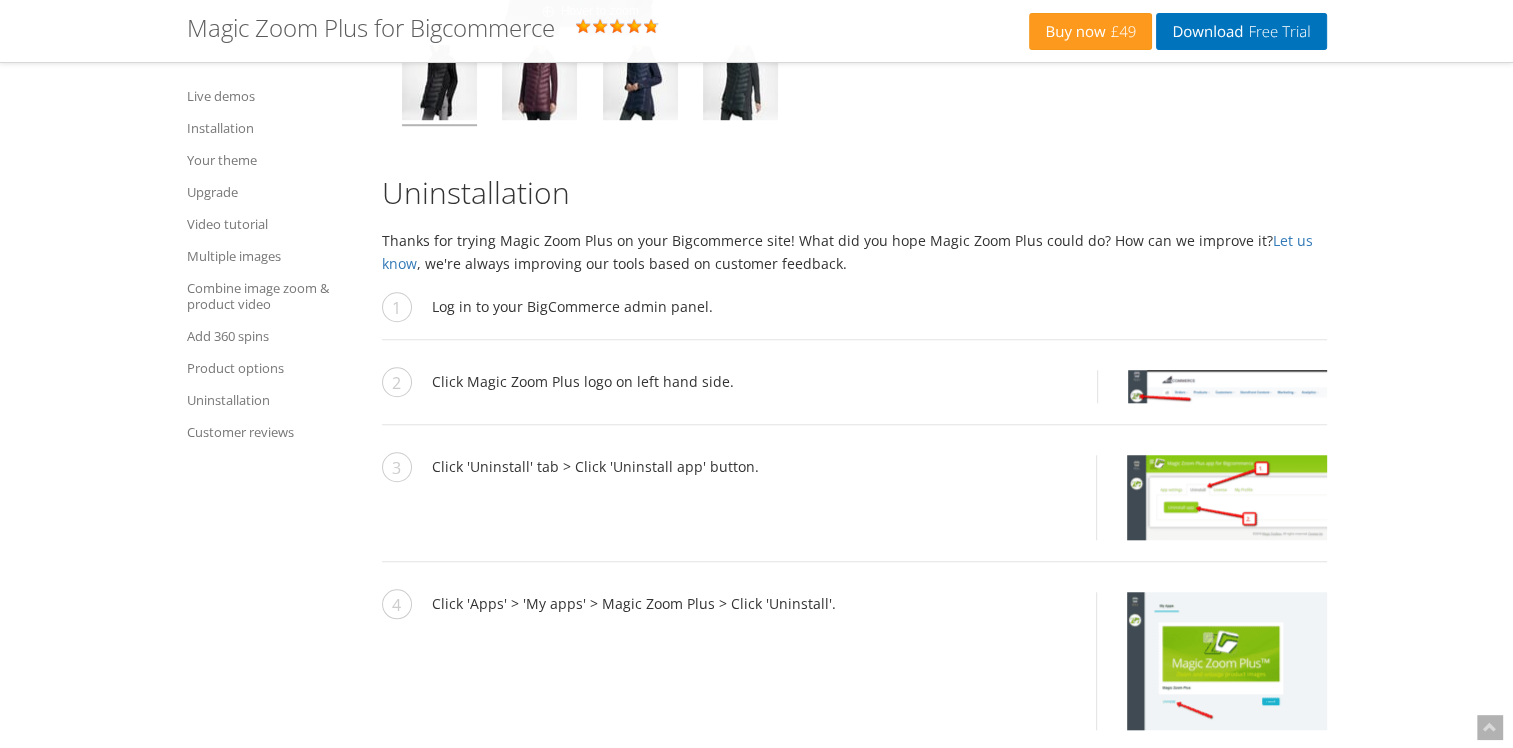 scroll, scrollTop: 9688, scrollLeft: 0, axis: vertical 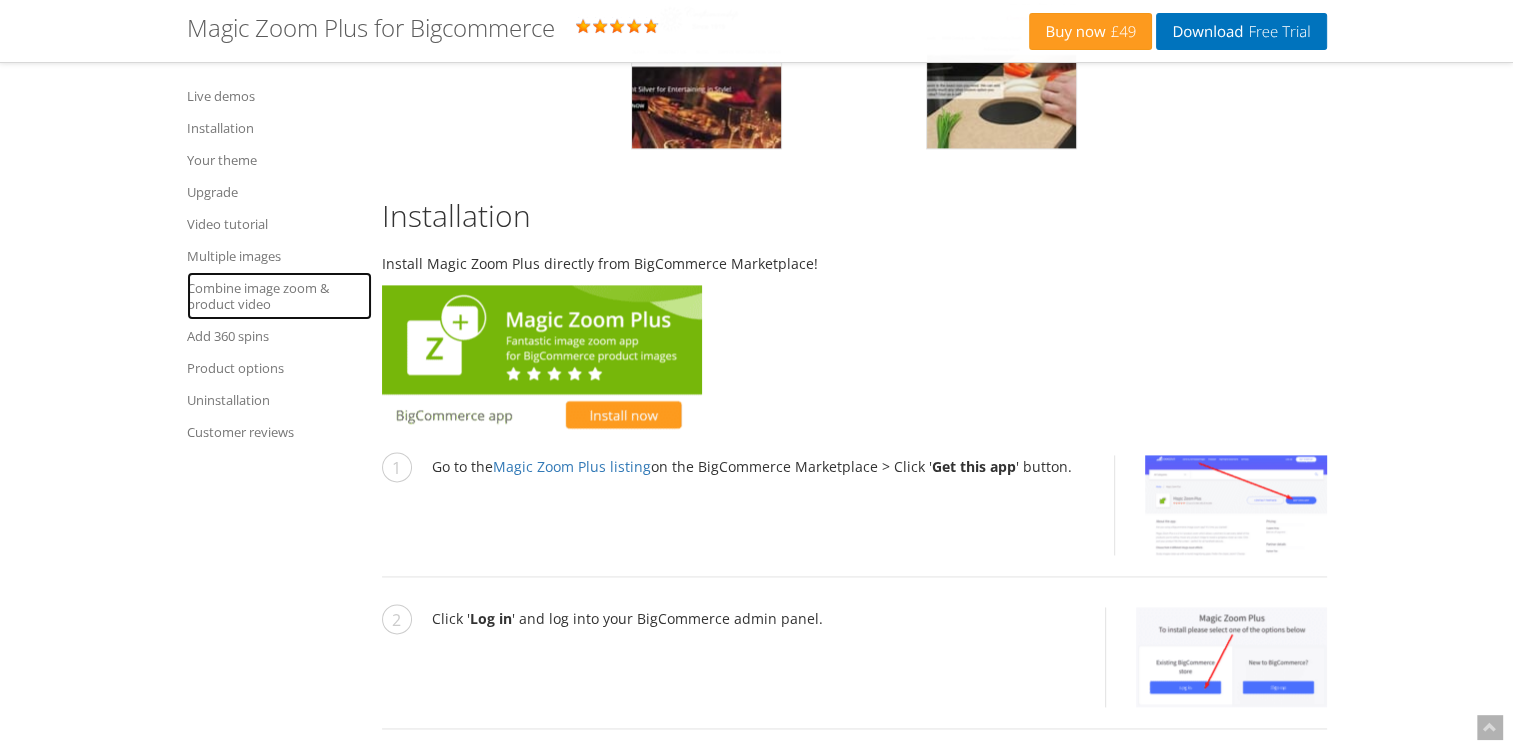 click on "Combine image zoom & product video" at bounding box center [279, 296] 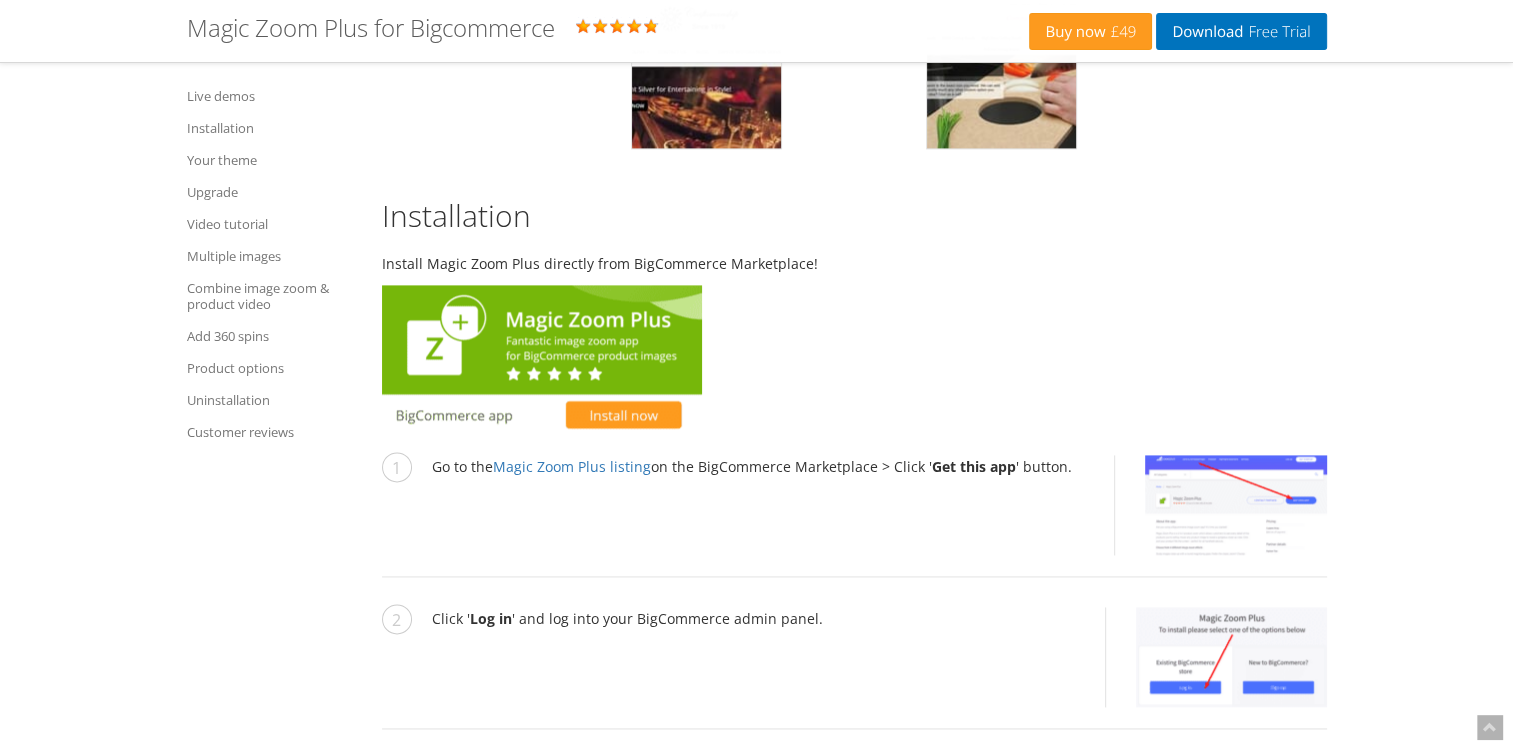 scroll, scrollTop: 6688, scrollLeft: 0, axis: vertical 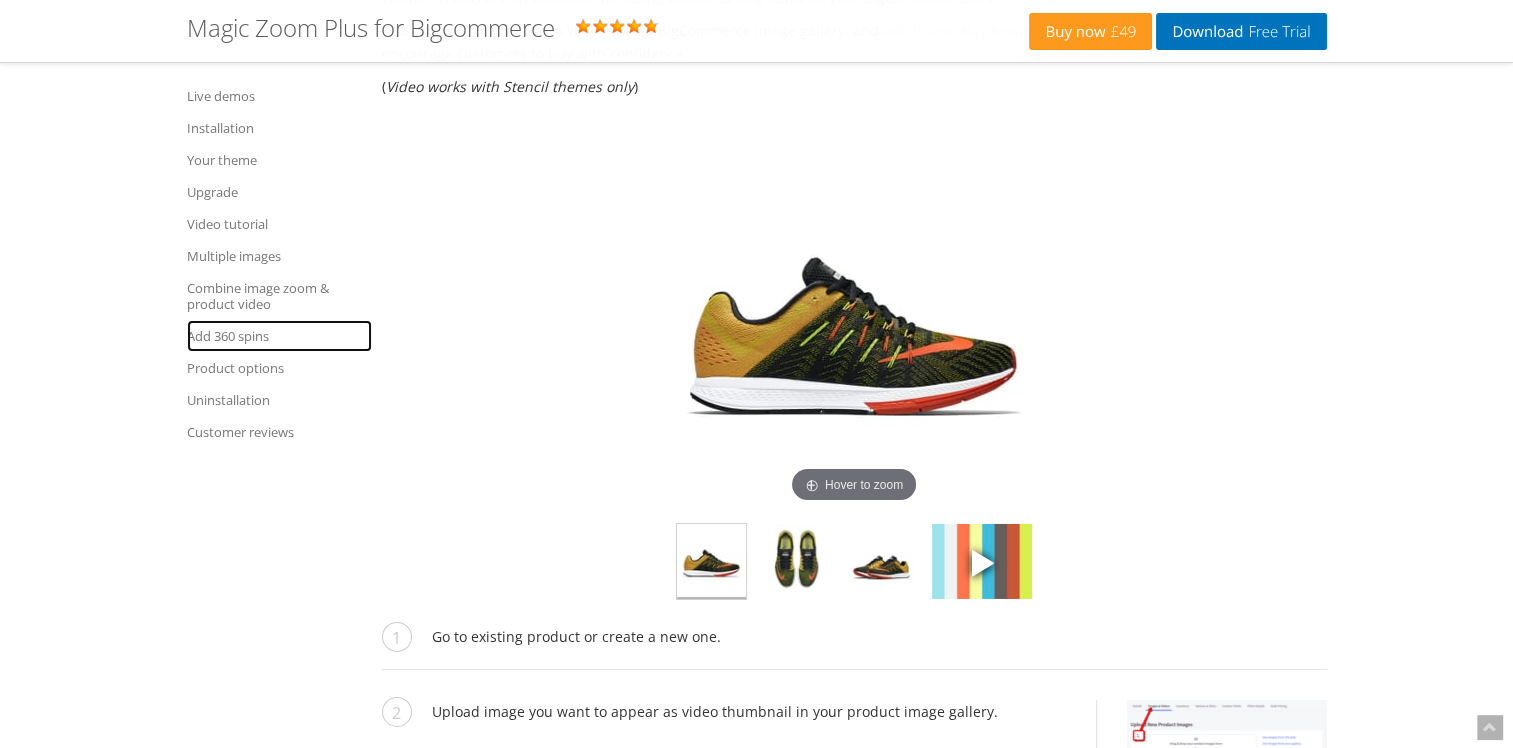 click on "Add 360 spins" at bounding box center [279, 336] 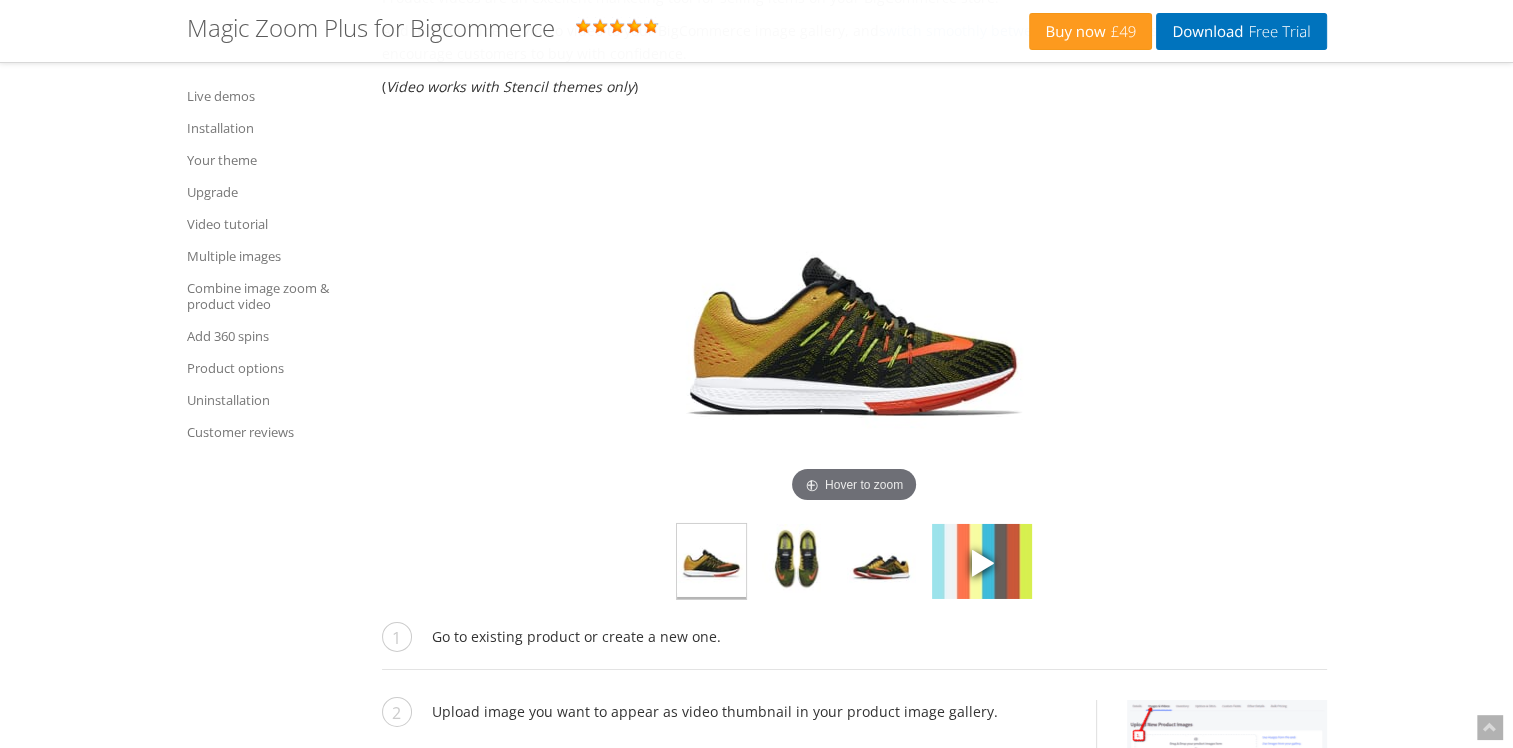 scroll, scrollTop: 8318, scrollLeft: 0, axis: vertical 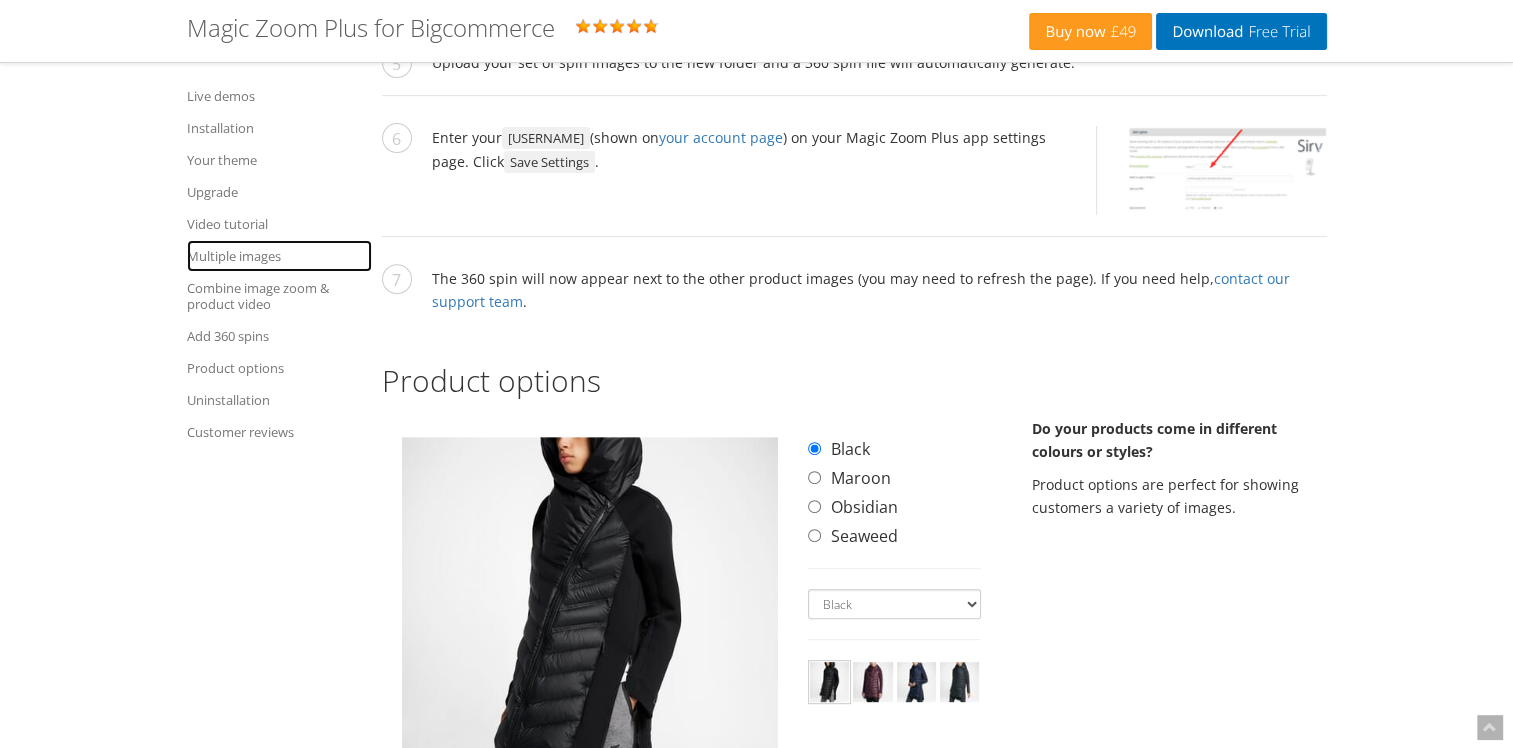 click on "Multiple images" at bounding box center (279, 256) 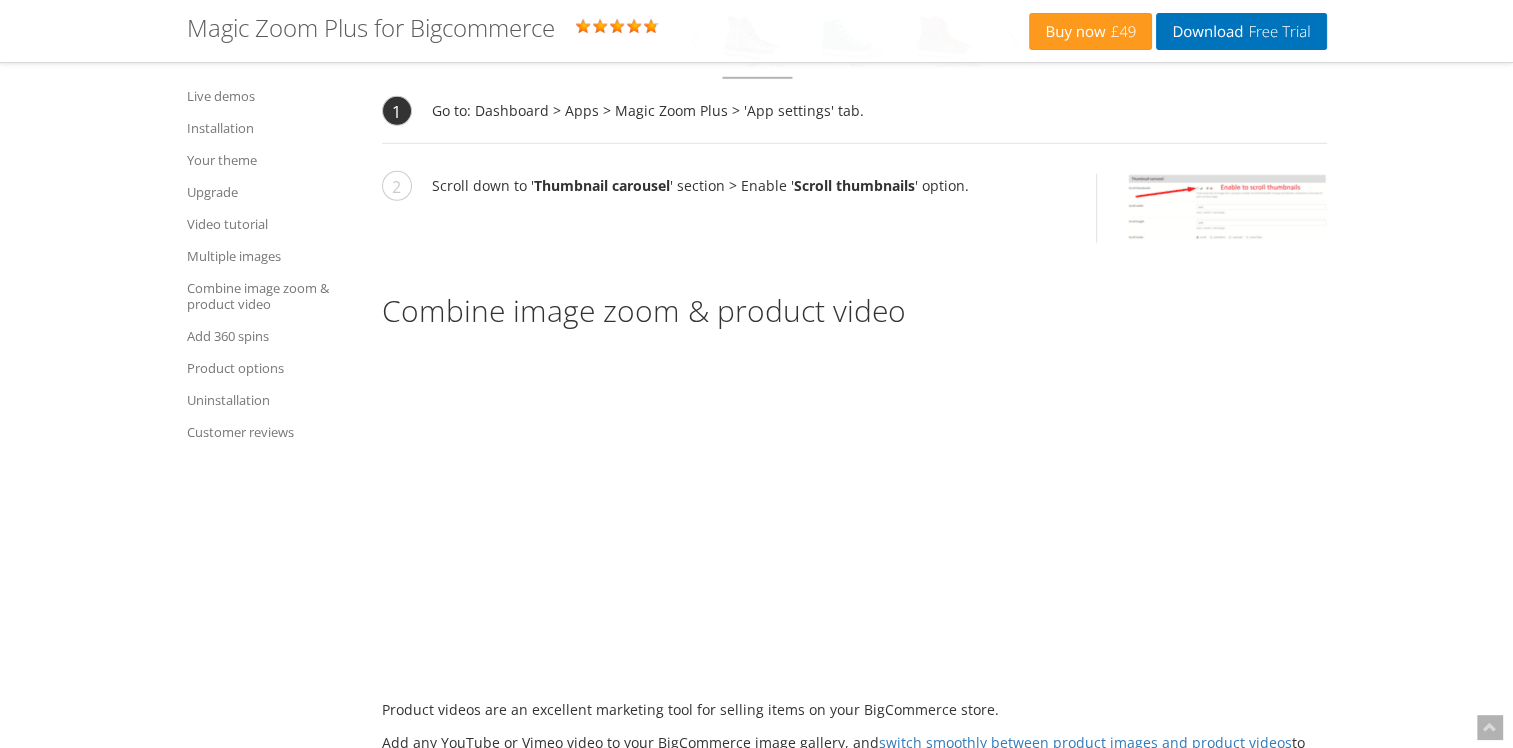 scroll, scrollTop: 6072, scrollLeft: 0, axis: vertical 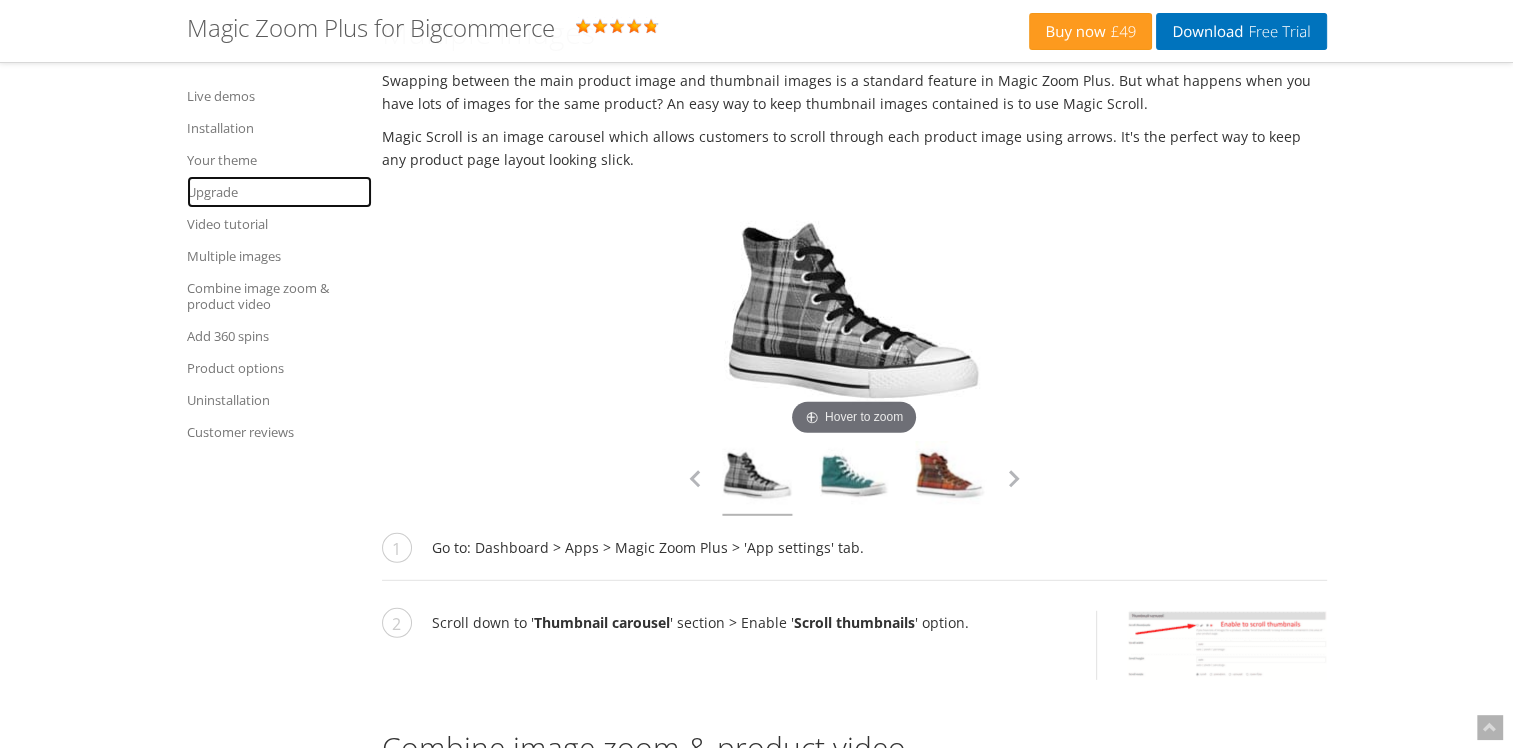 click on "Upgrade" at bounding box center [279, 192] 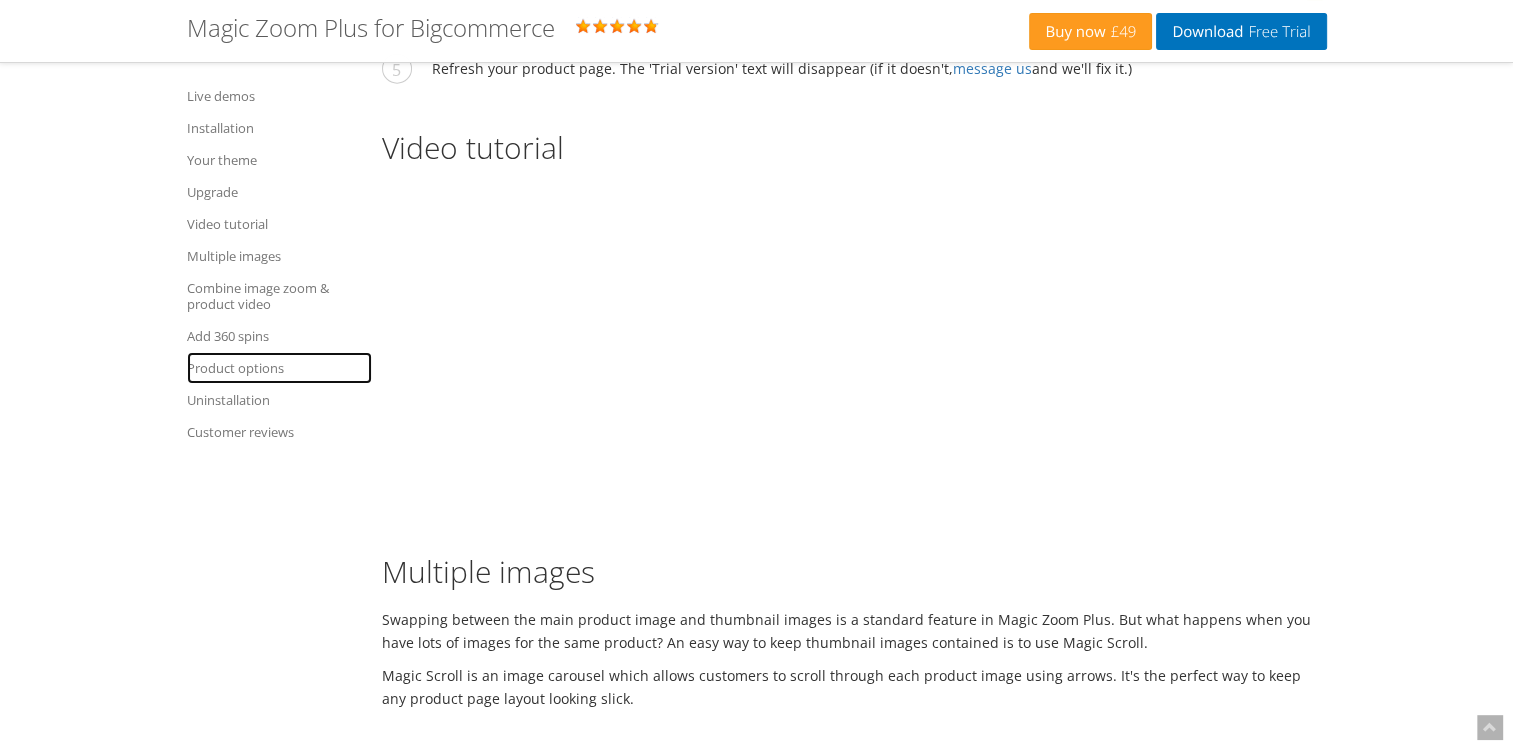 click on "Product options" at bounding box center (279, 368) 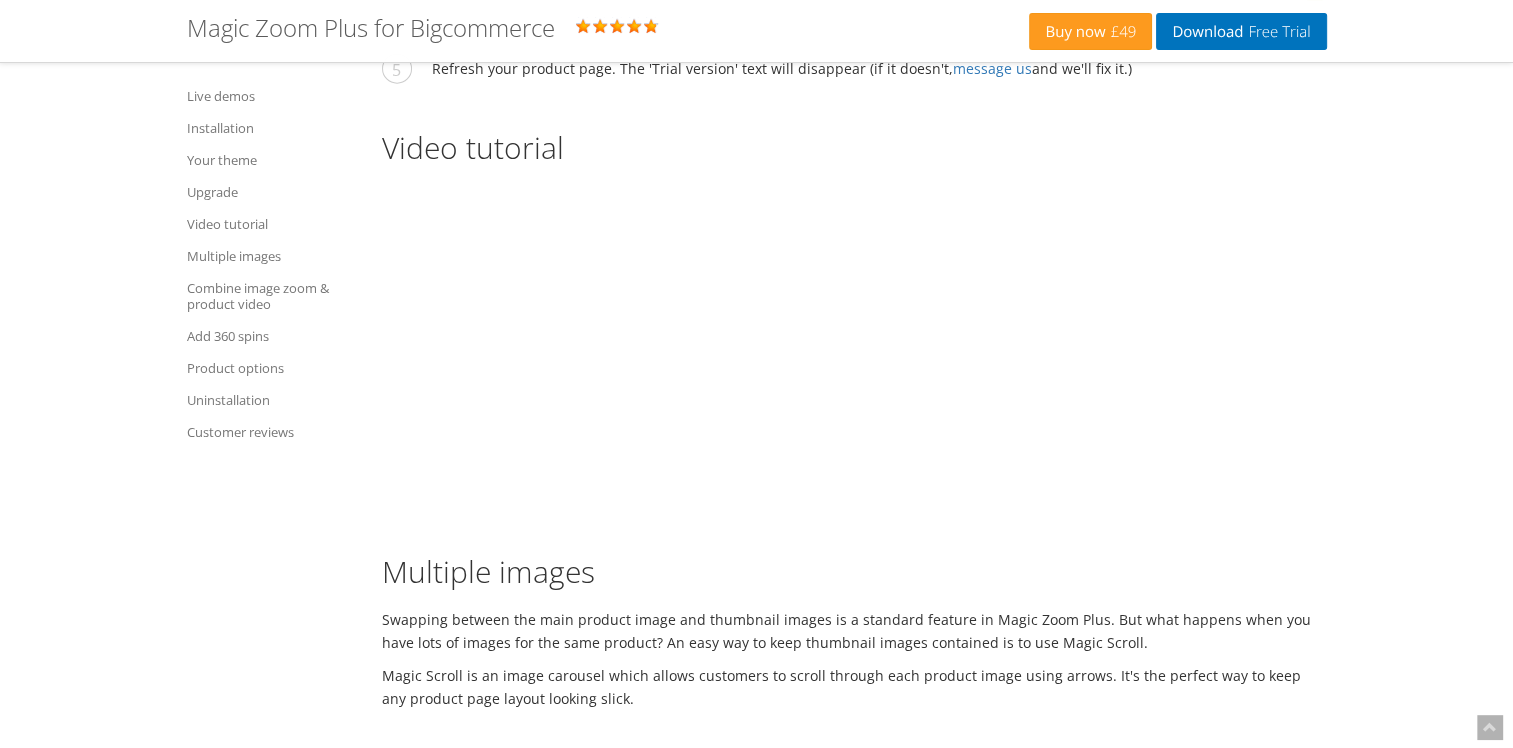 scroll, scrollTop: 9097, scrollLeft: 0, axis: vertical 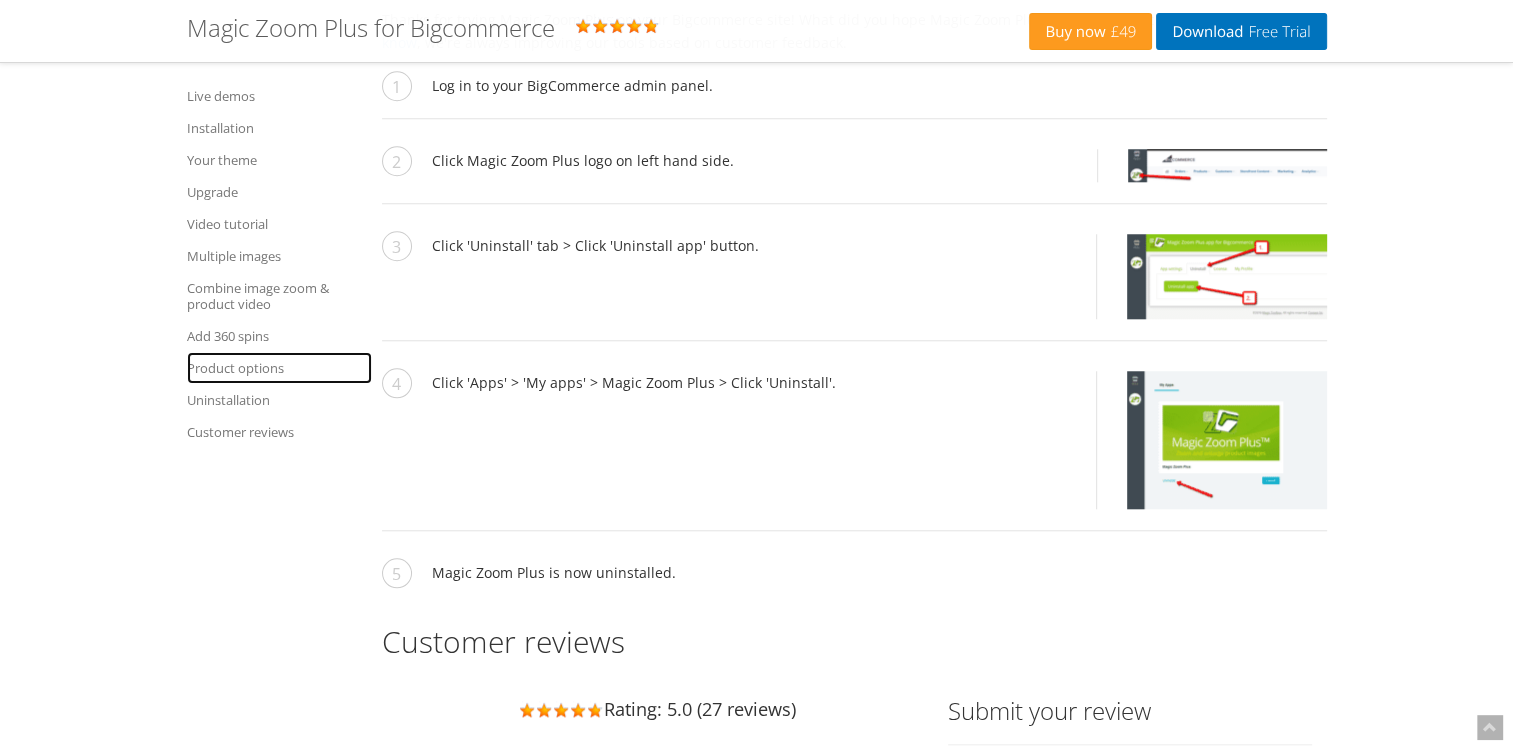 click on "Product options" at bounding box center (279, 368) 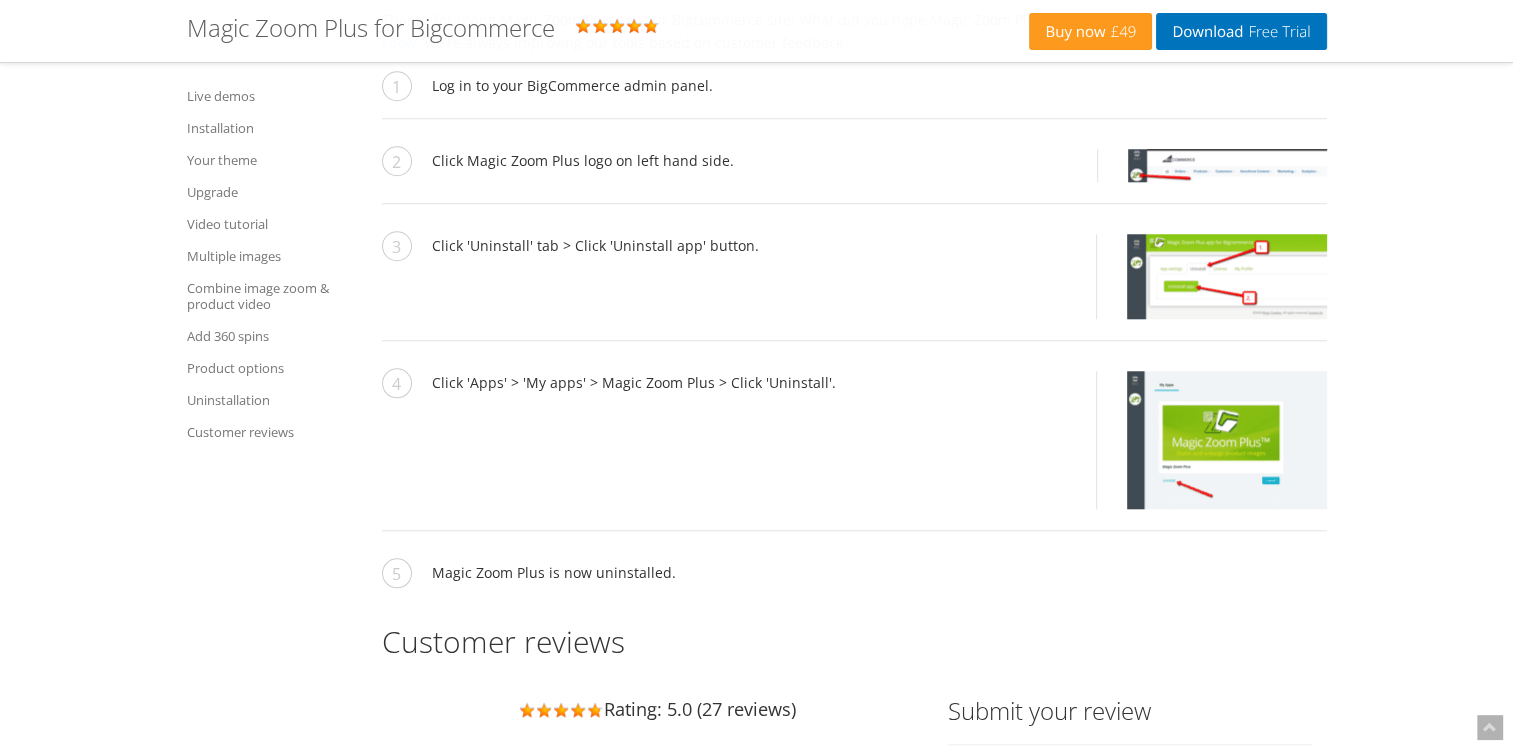 scroll, scrollTop: 9097, scrollLeft: 0, axis: vertical 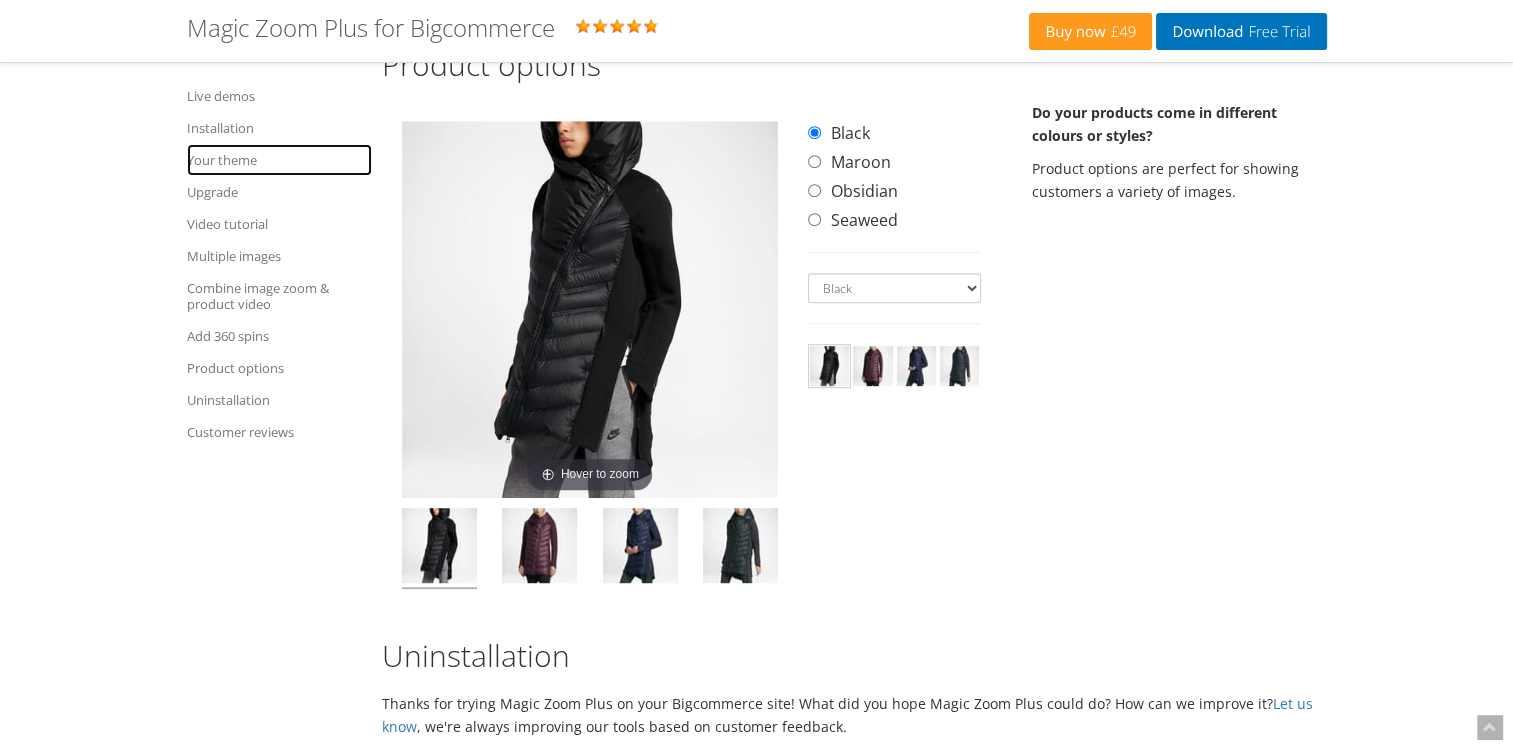 click on "Your theme" at bounding box center (279, 160) 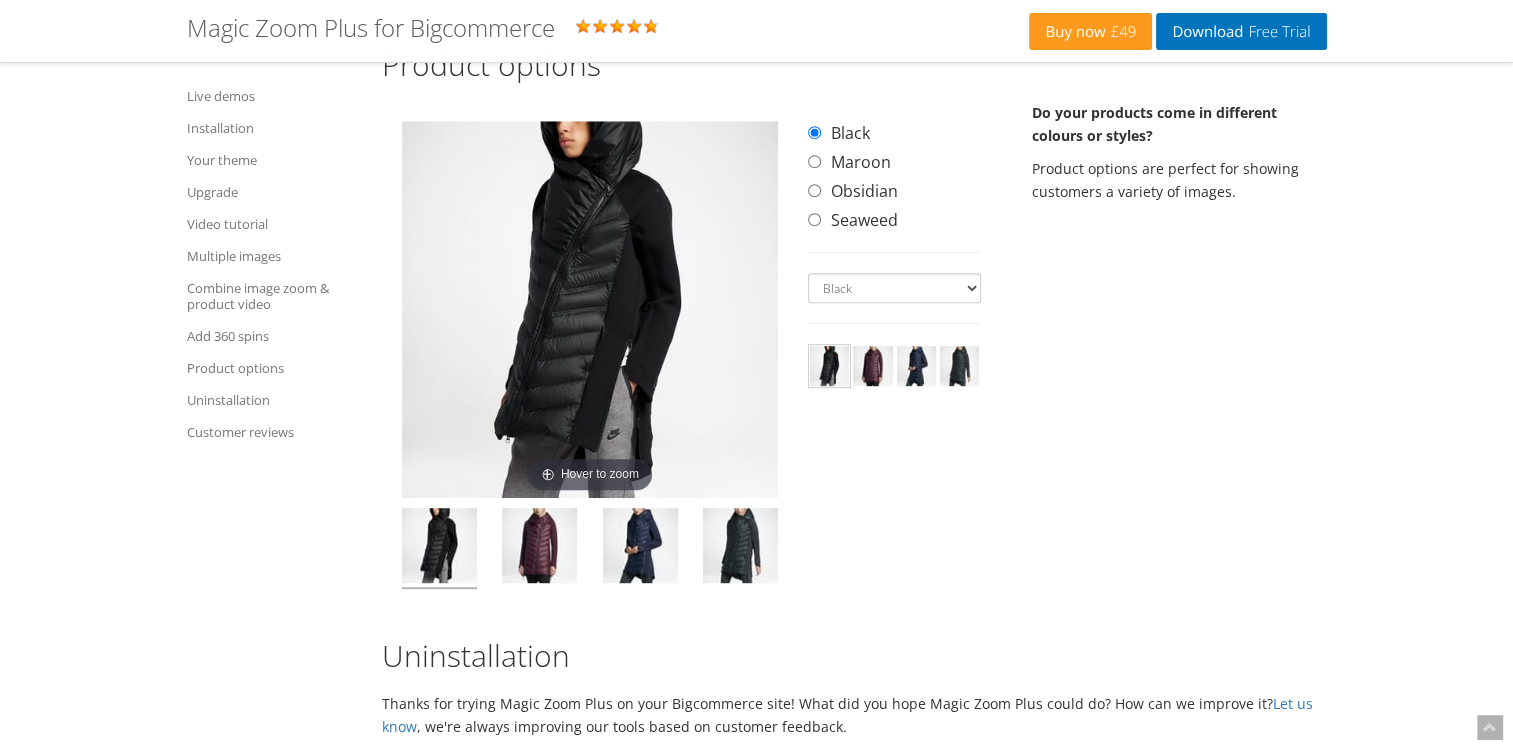 scroll, scrollTop: 4680, scrollLeft: 0, axis: vertical 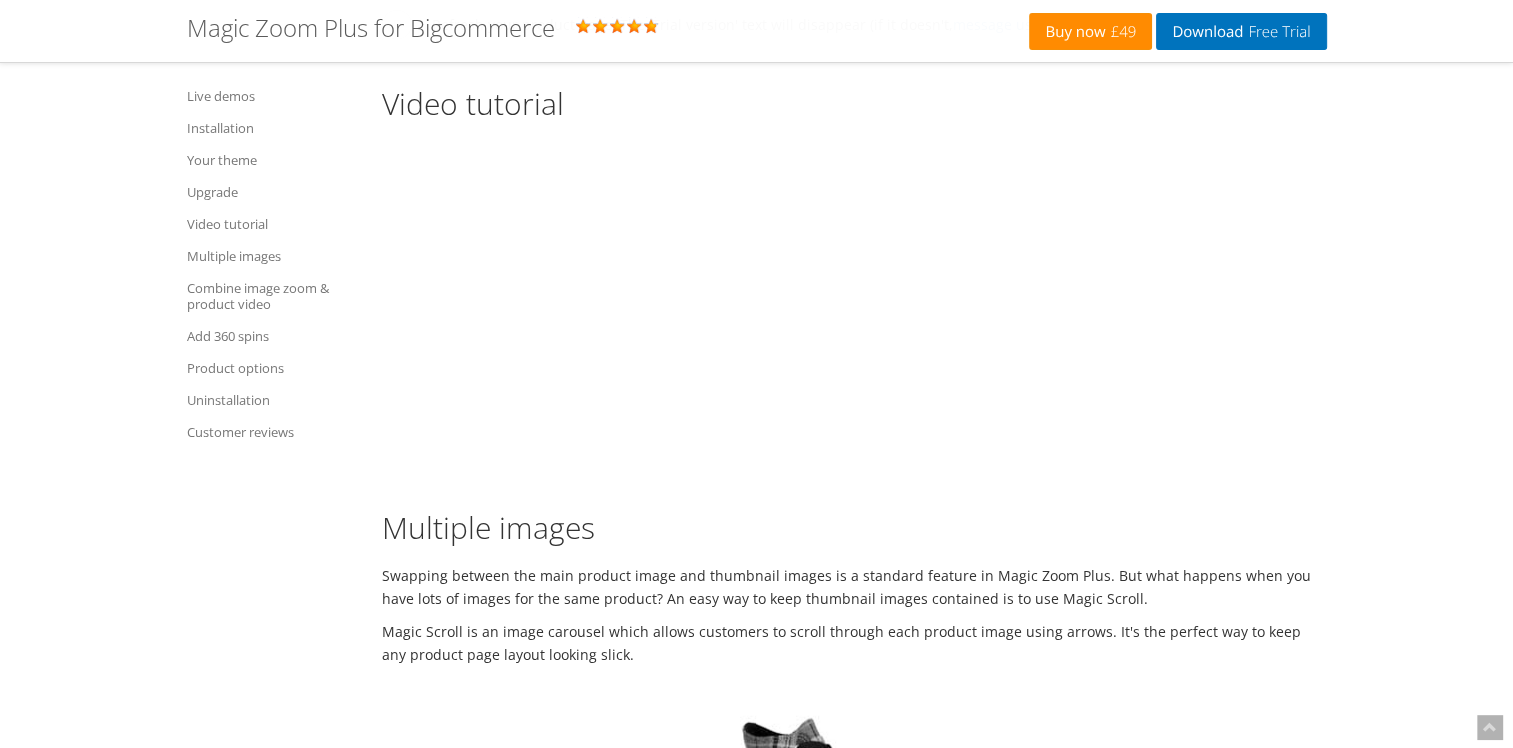 click on "Buy now  £49" at bounding box center [1090, 31] 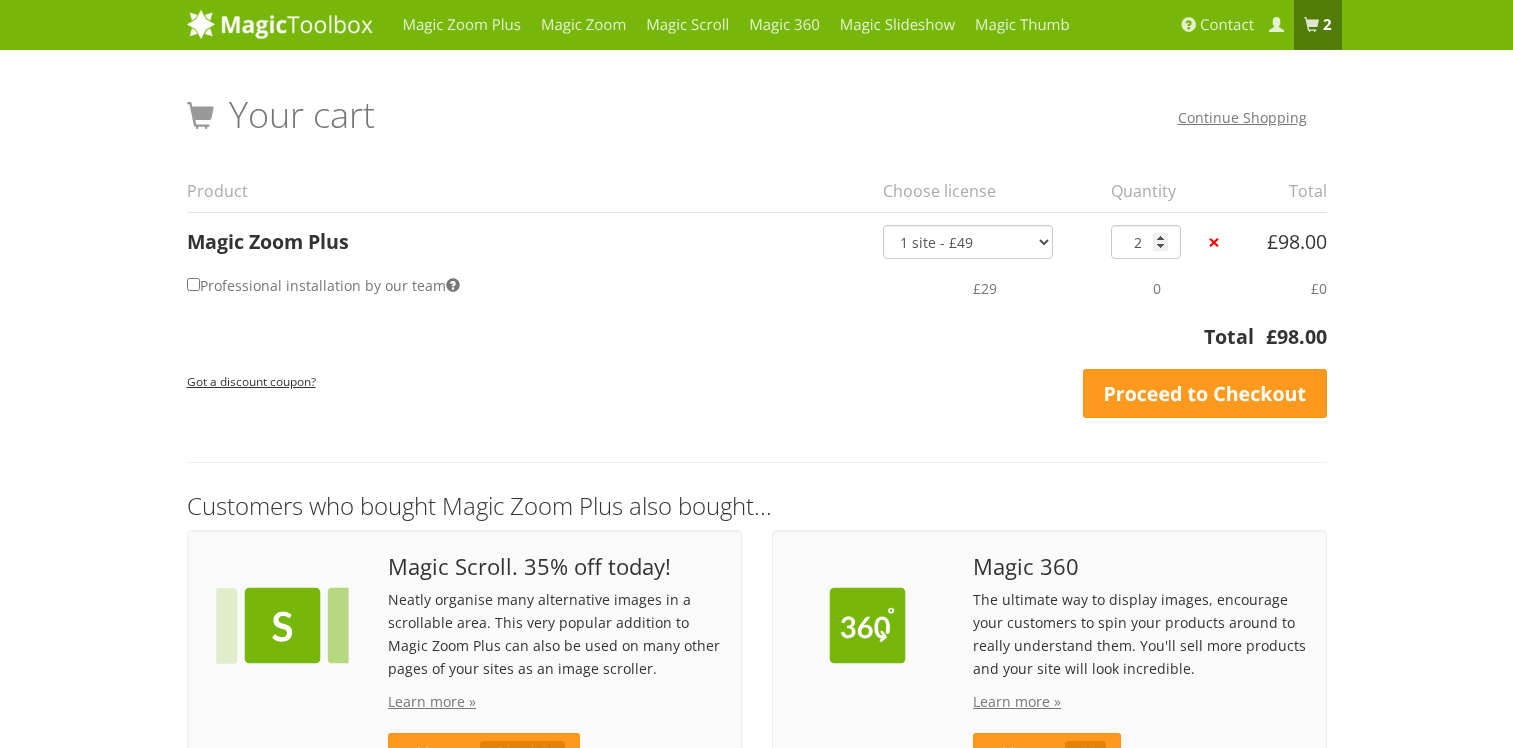 scroll, scrollTop: 0, scrollLeft: 0, axis: both 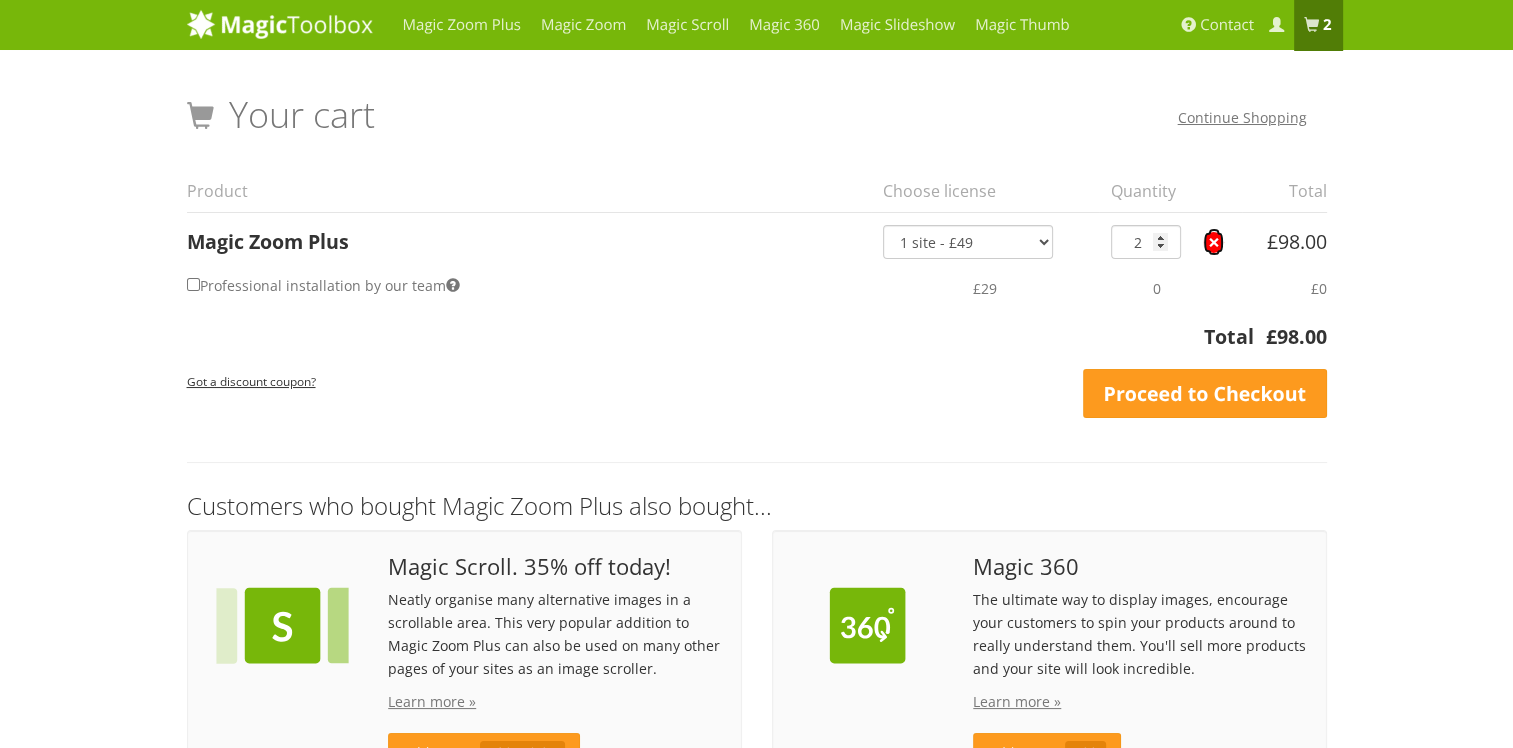 click on "×" at bounding box center (1213, 242) 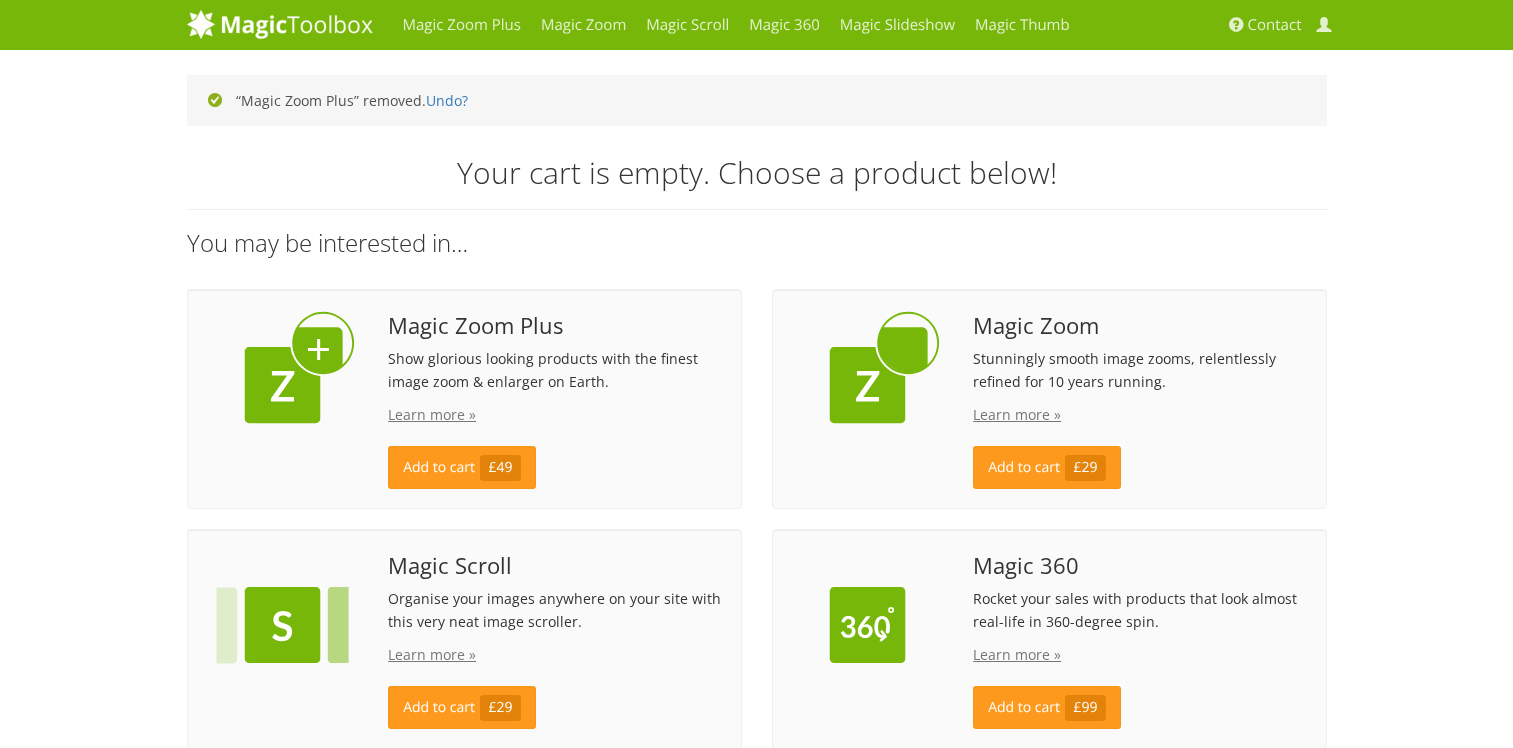 scroll, scrollTop: 0, scrollLeft: 0, axis: both 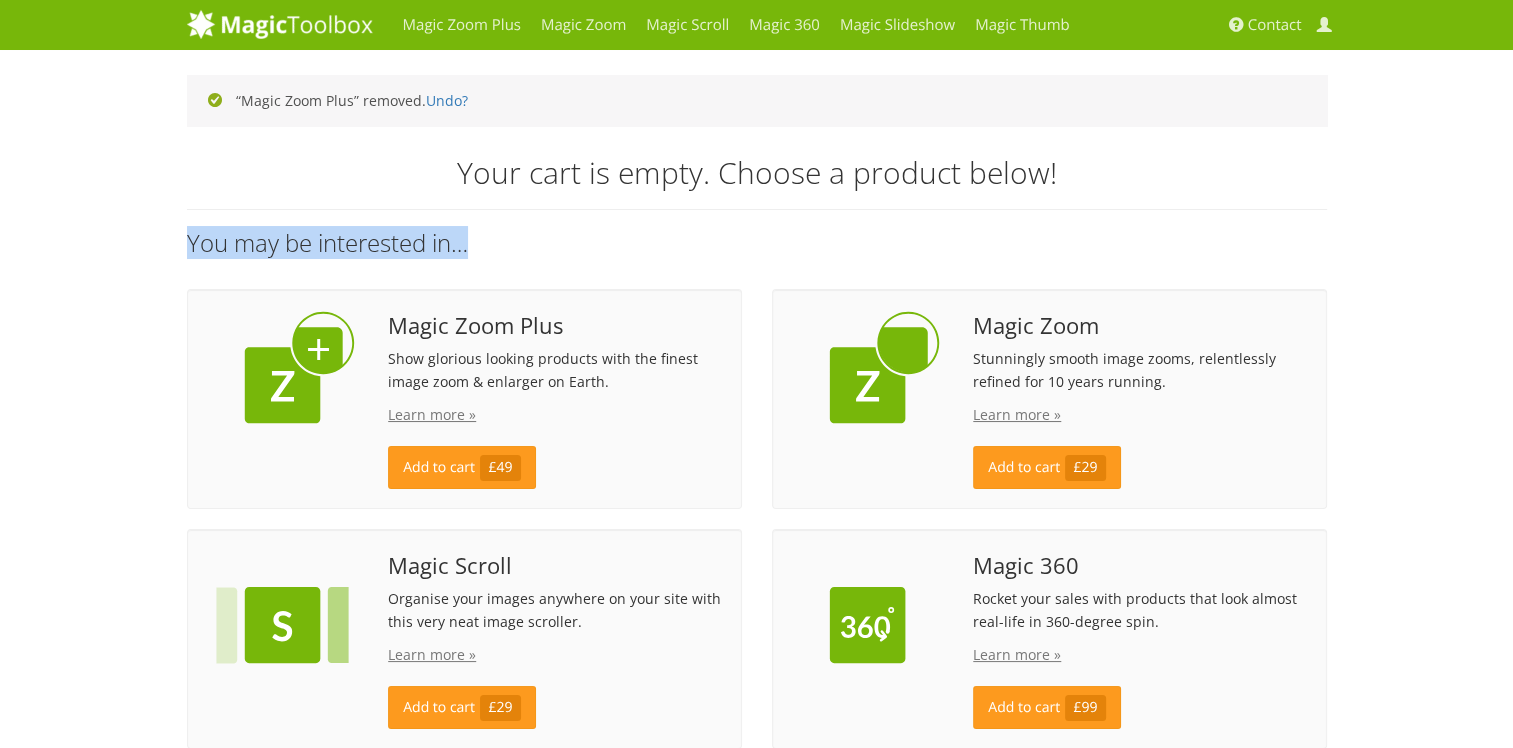 drag, startPoint x: 1512, startPoint y: 204, endPoint x: 1508, endPoint y: 231, distance: 27.294687 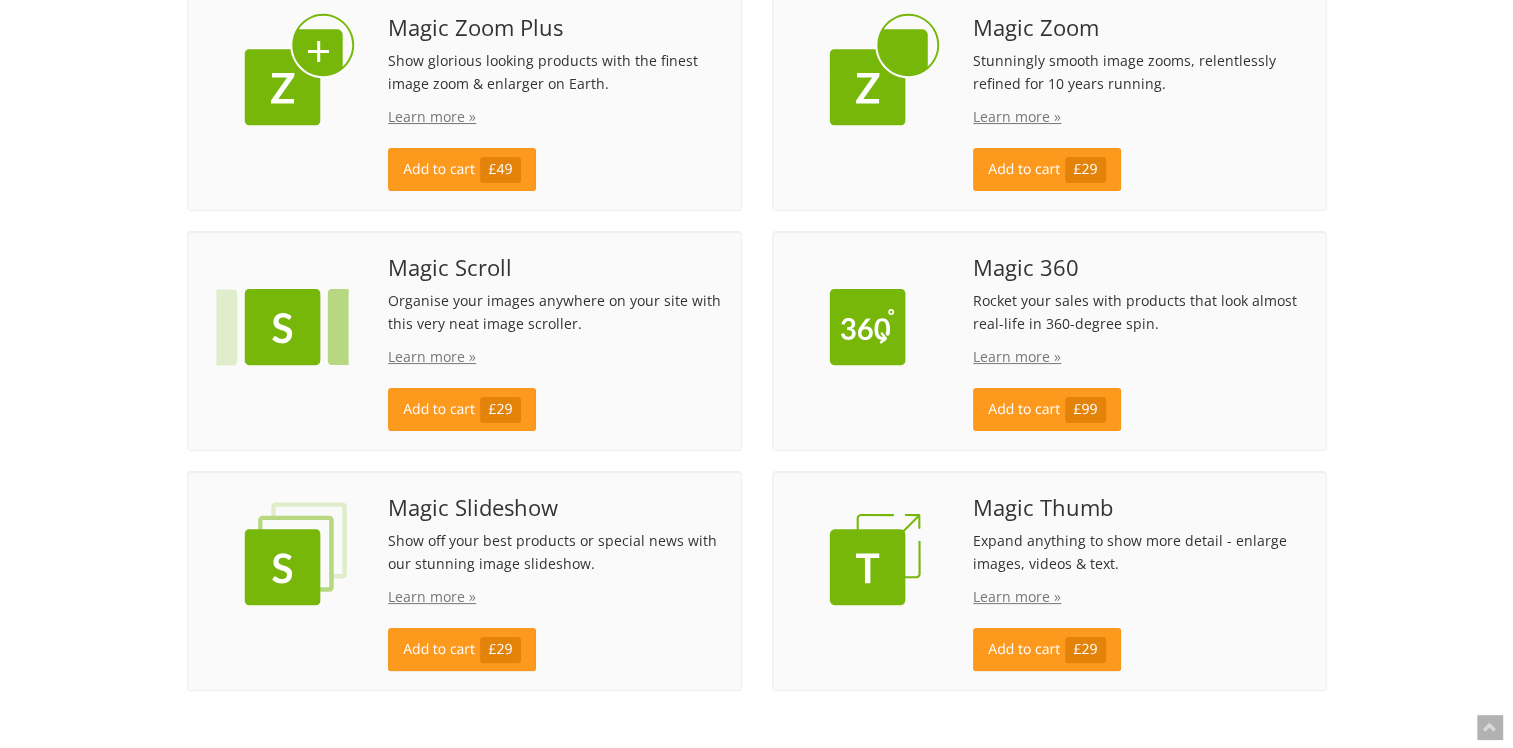 scroll, scrollTop: 396, scrollLeft: 0, axis: vertical 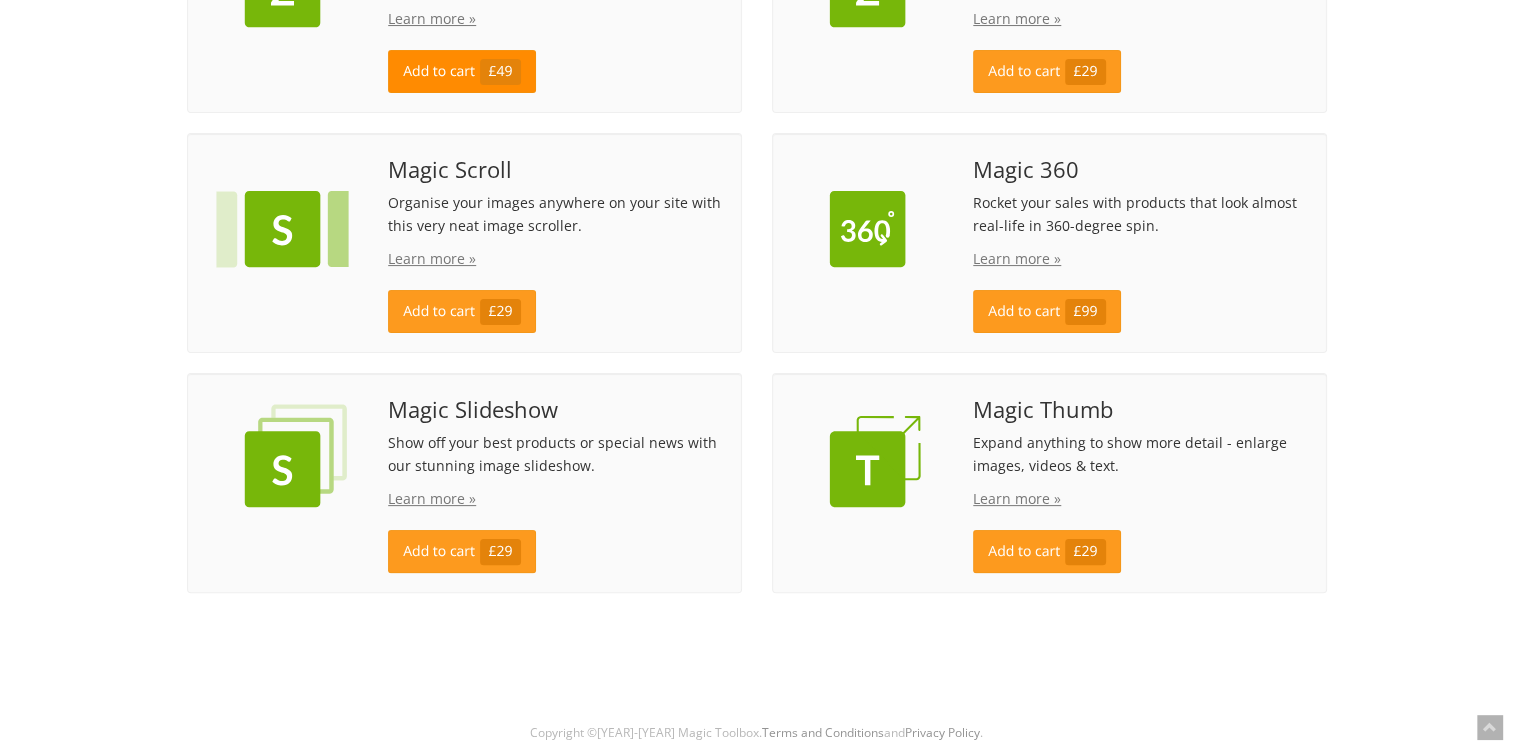 click on "Add to cart  £49" at bounding box center (462, 71) 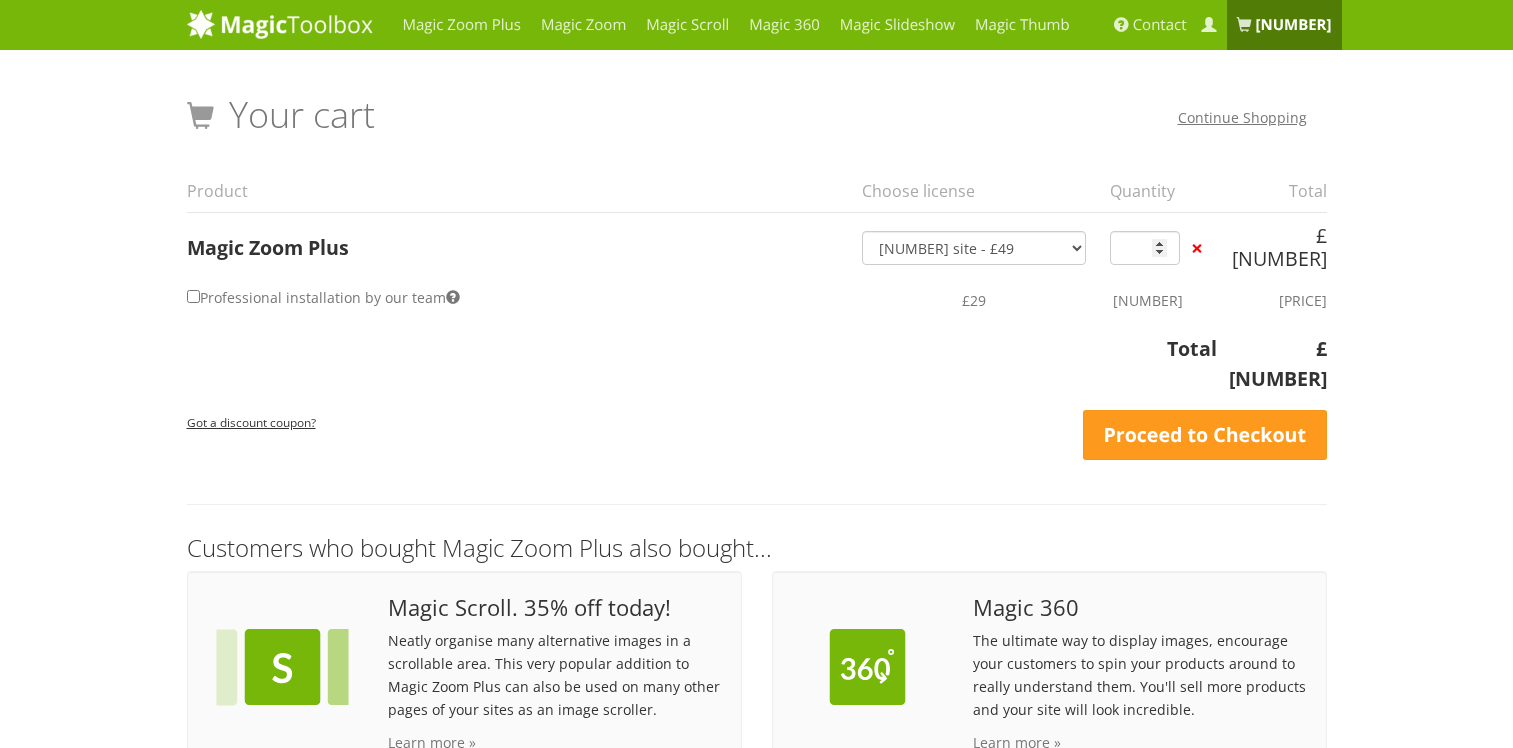 scroll, scrollTop: 0, scrollLeft: 0, axis: both 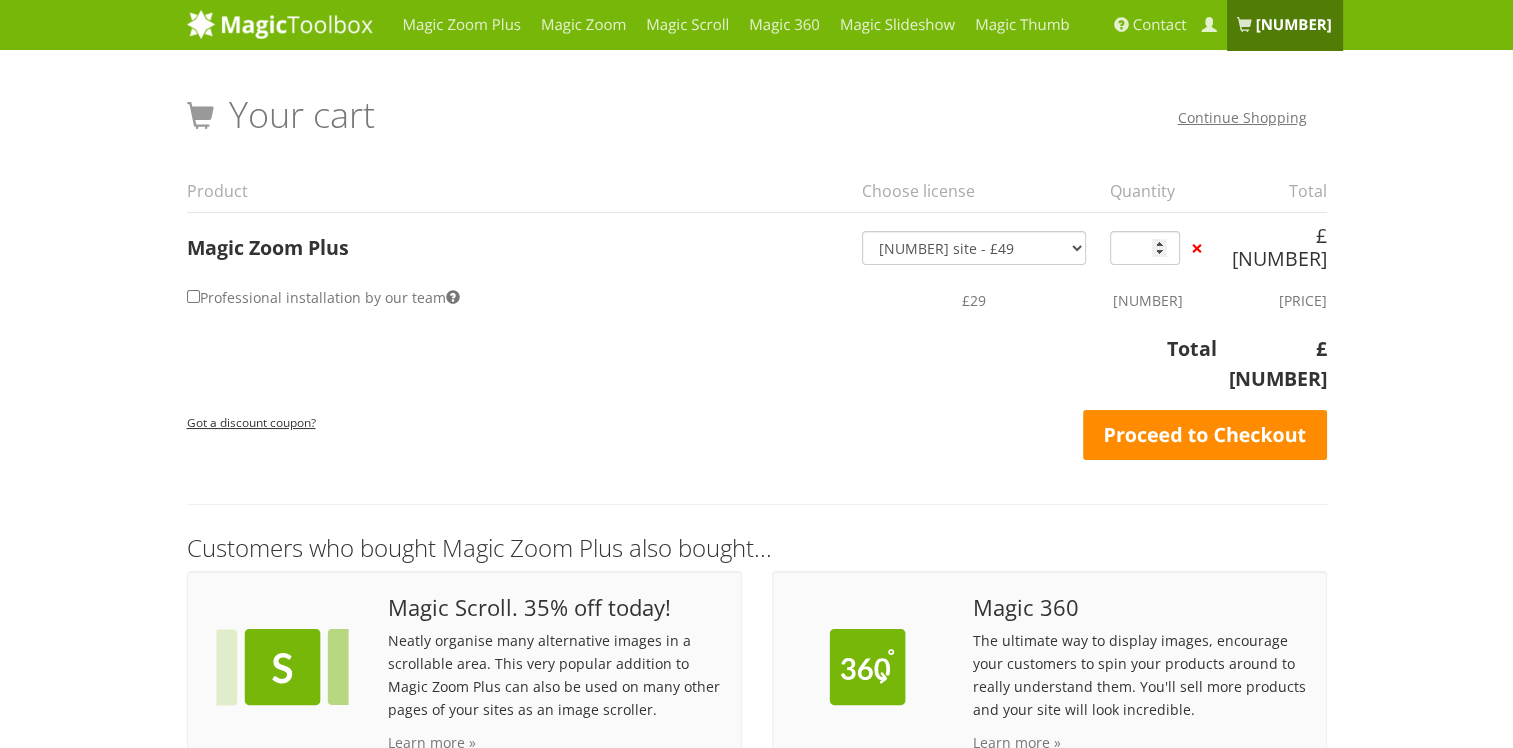 click on "Proceed to Checkout" at bounding box center [1205, 435] 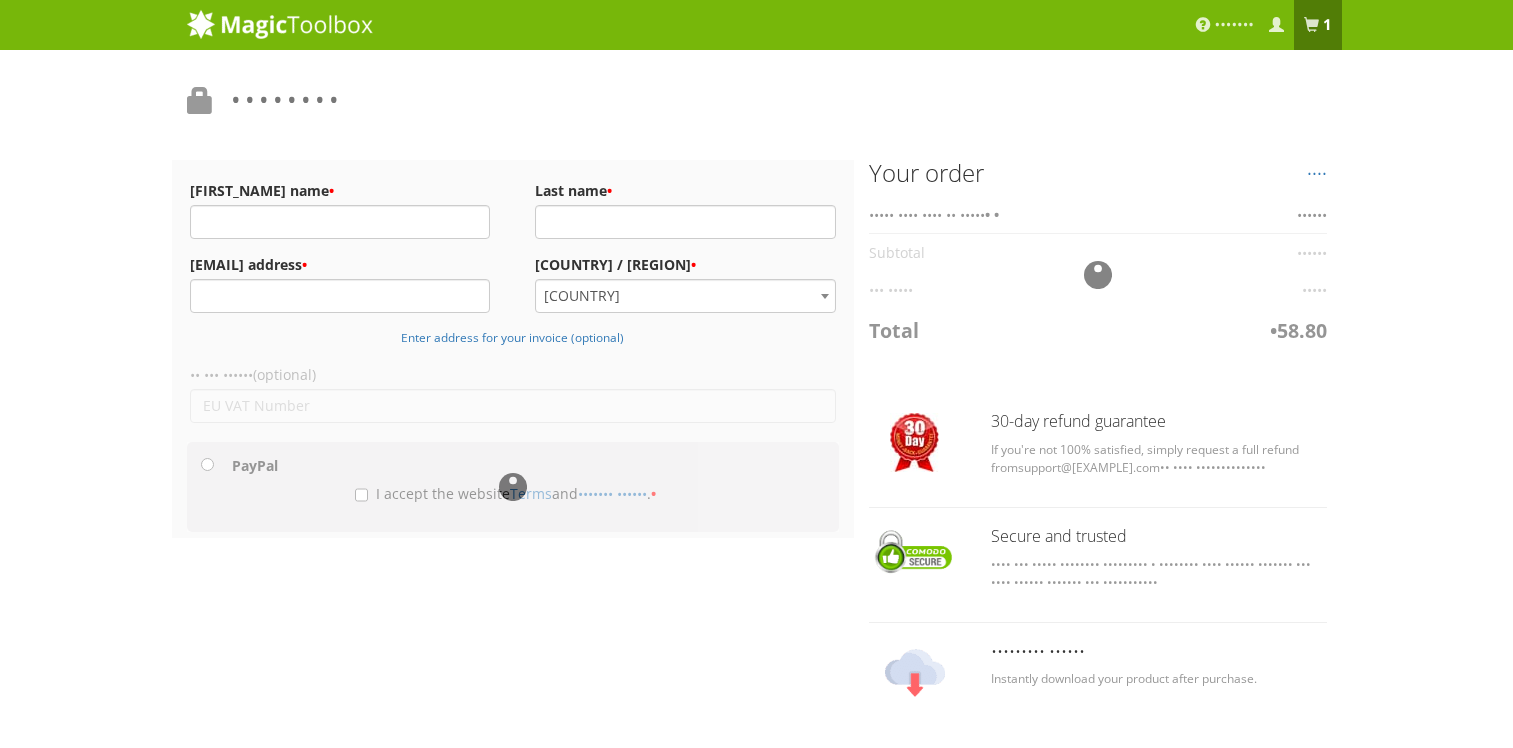 scroll, scrollTop: 0, scrollLeft: 0, axis: both 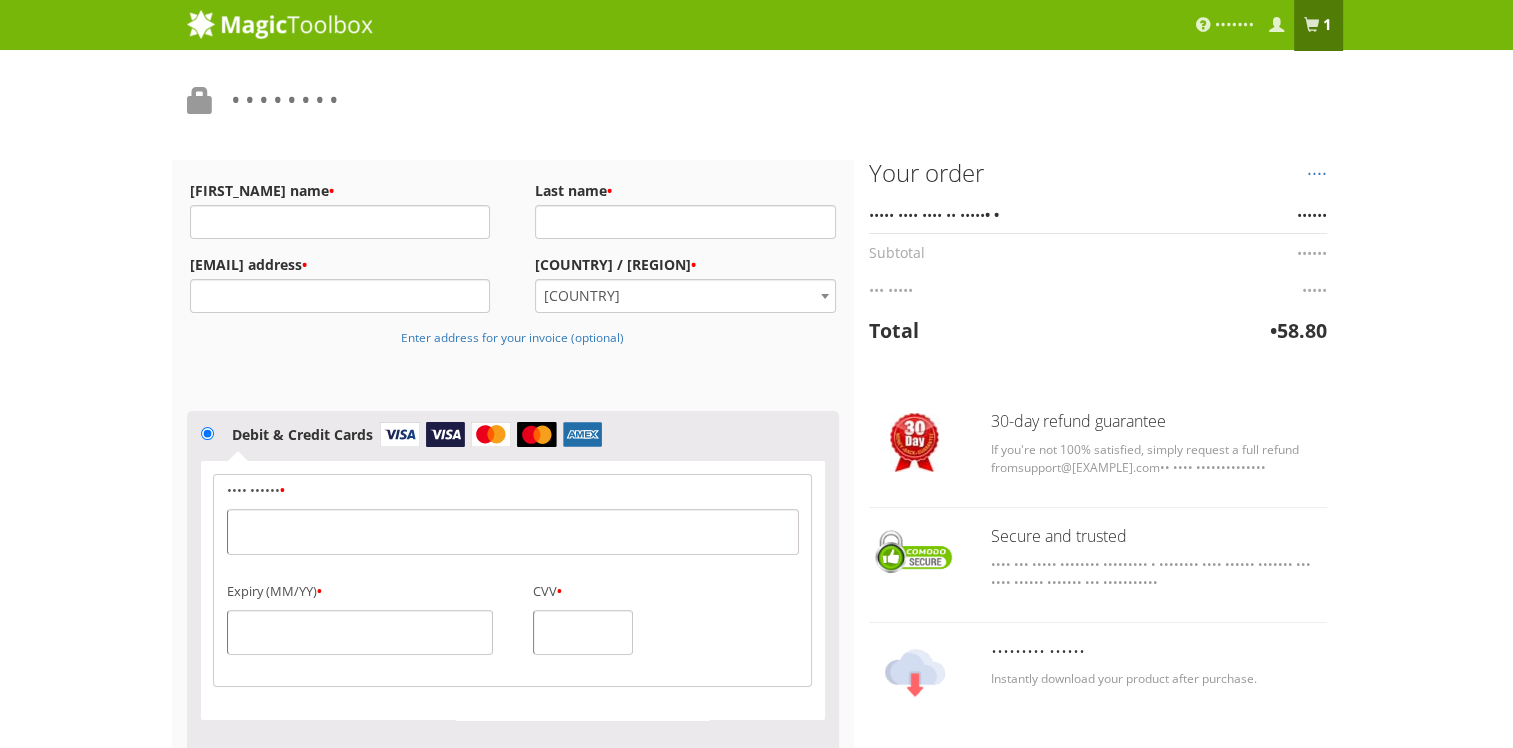 click on "[COUNTRY]" at bounding box center [685, 296] 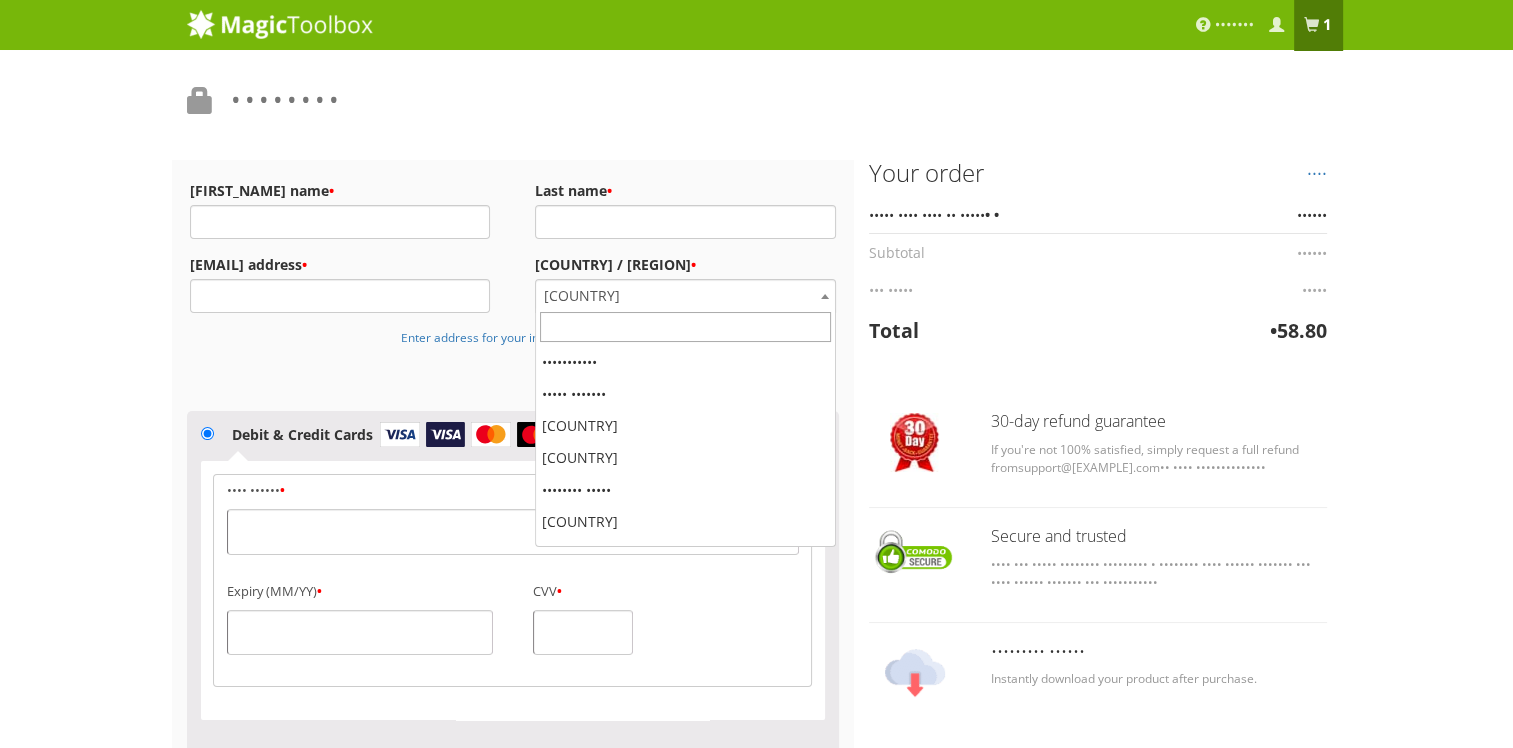 scroll, scrollTop: 7424, scrollLeft: 0, axis: vertical 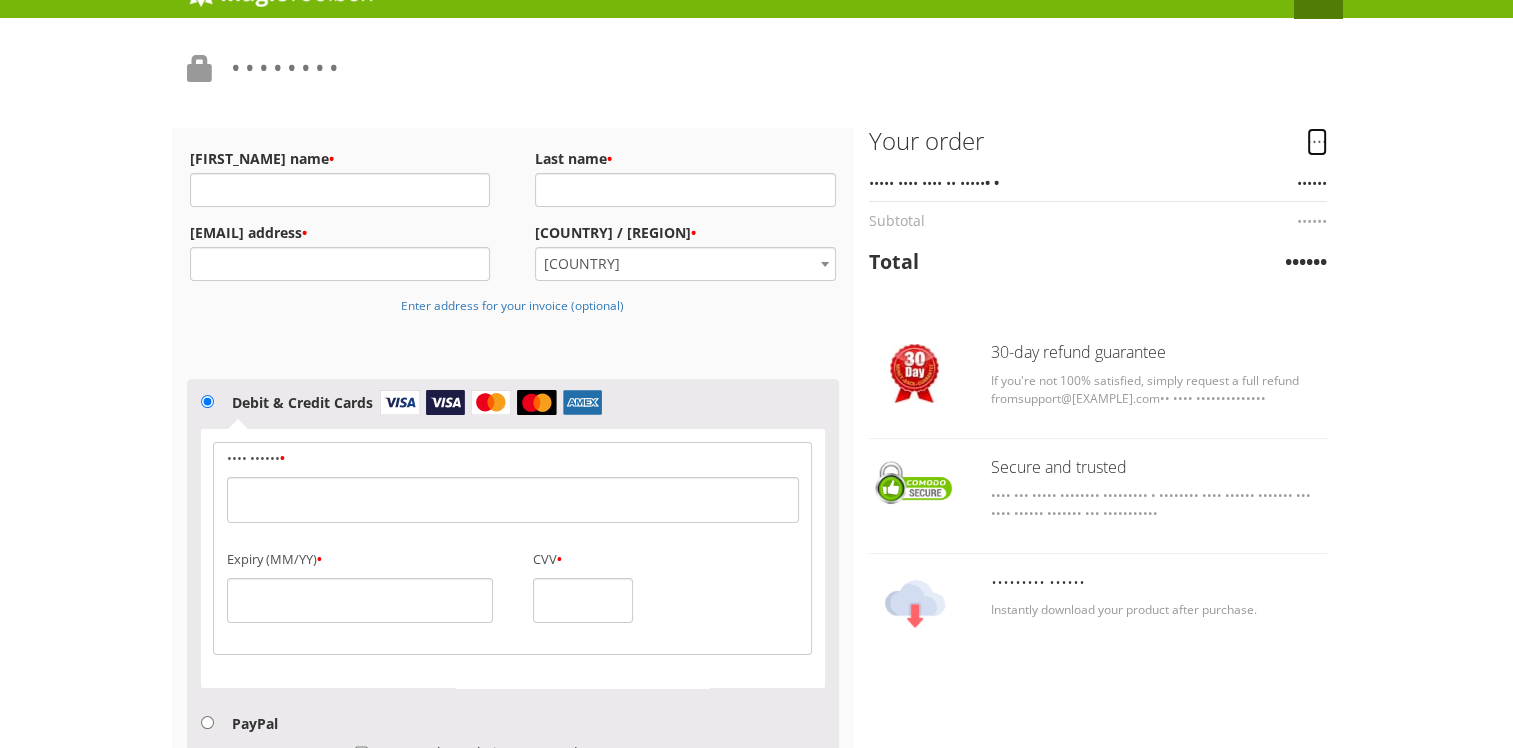 click on "••••" at bounding box center (1317, 142) 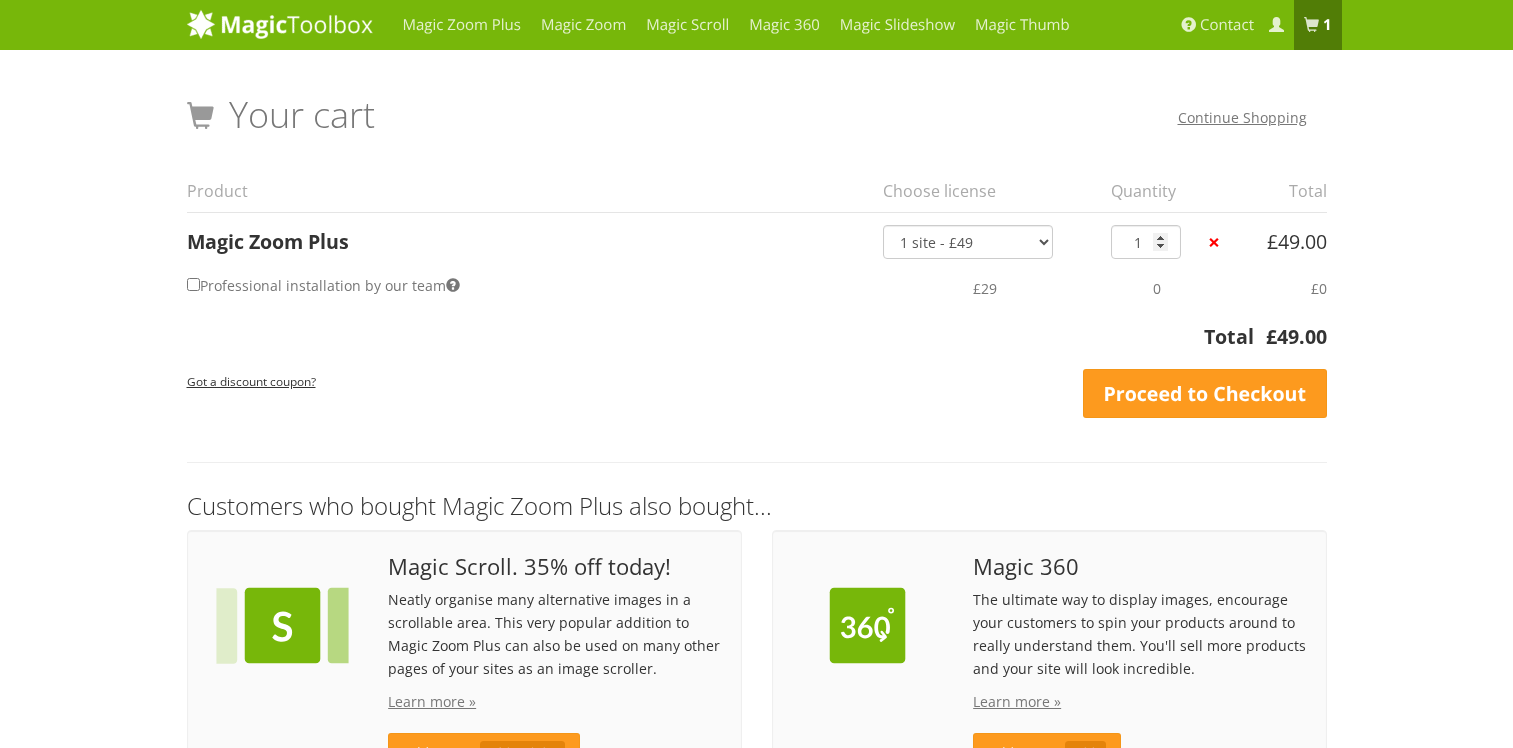 scroll, scrollTop: 0, scrollLeft: 0, axis: both 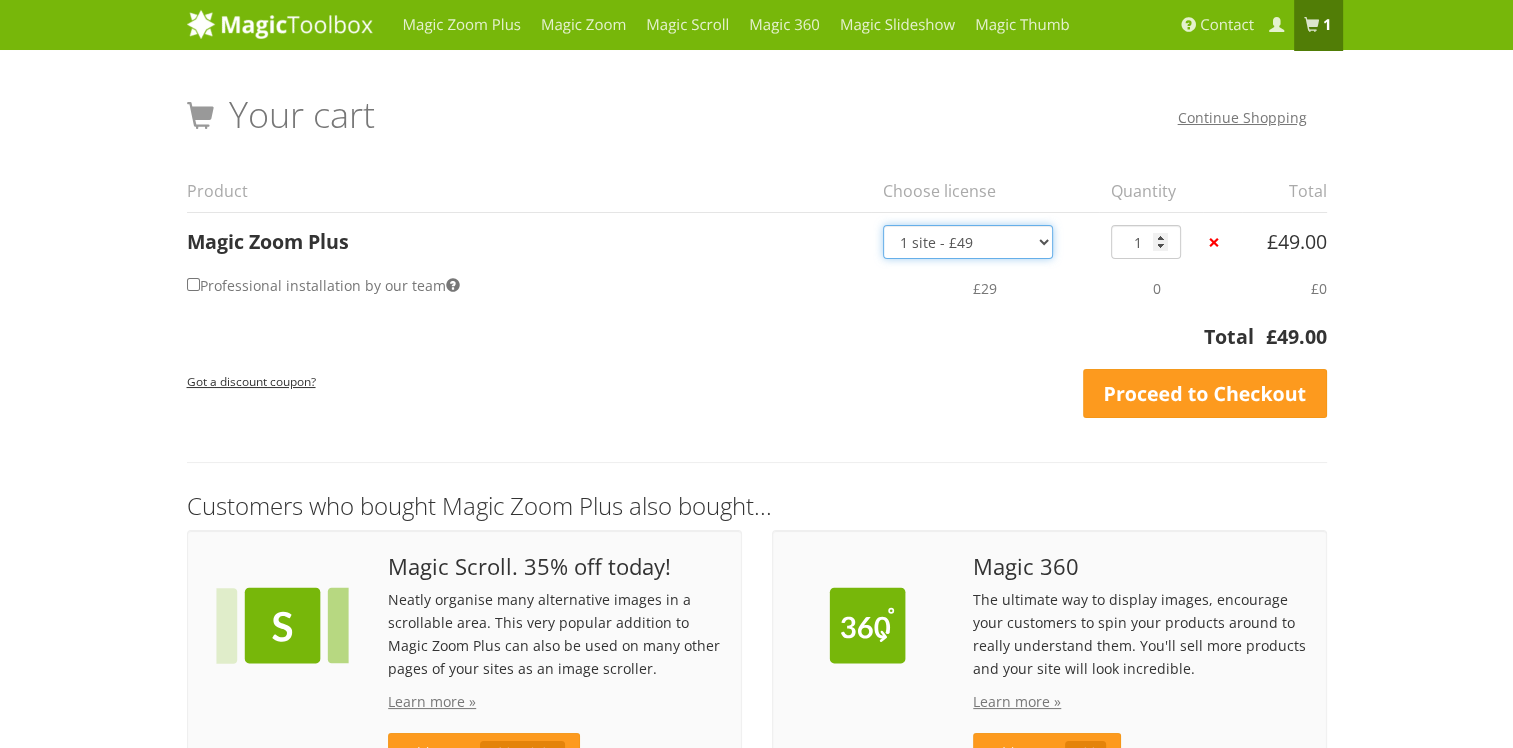 click on "1 site - £49 5 websites - £149 10 websites - £249 Unlimited - £599 Bundled - £1,199" at bounding box center (968, 242) 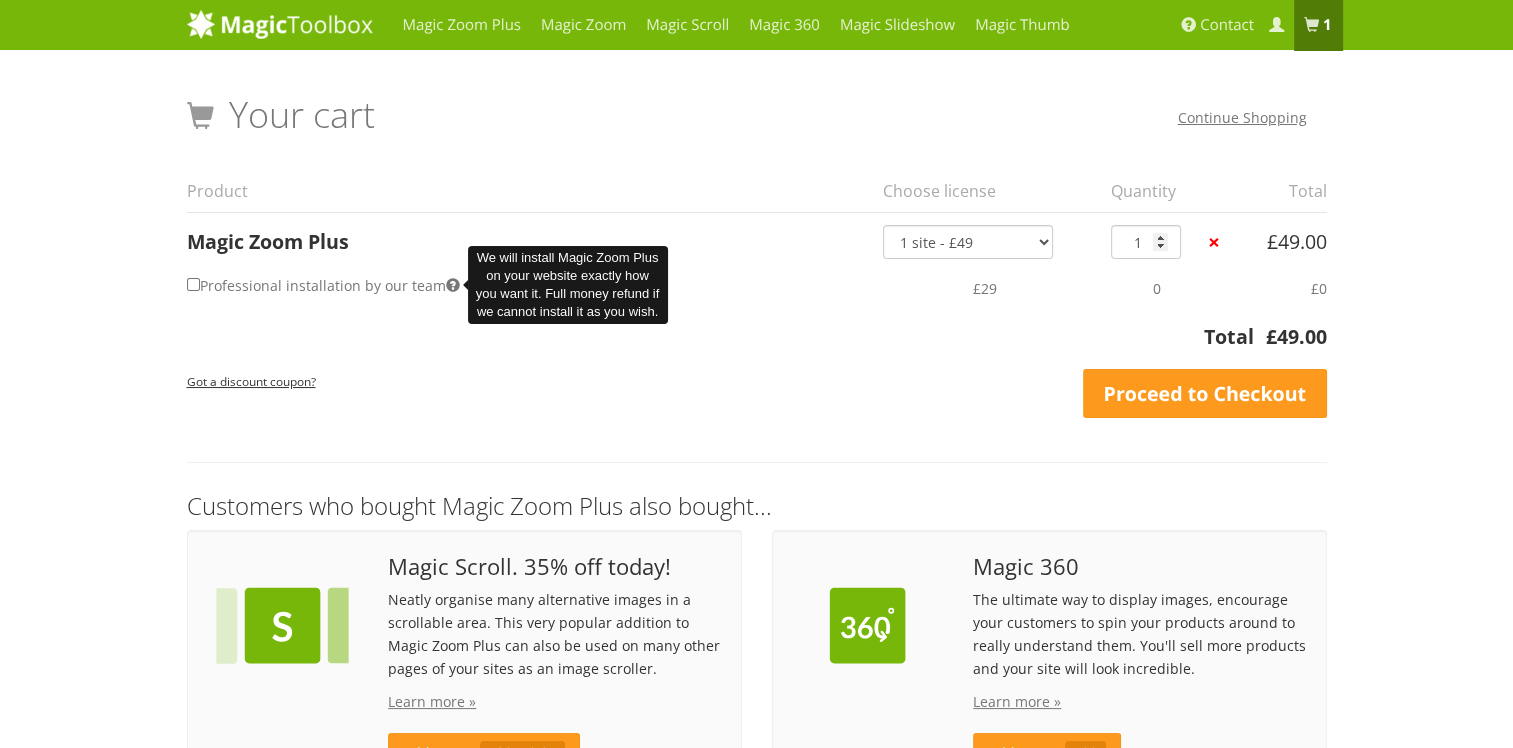 click at bounding box center (453, 285) 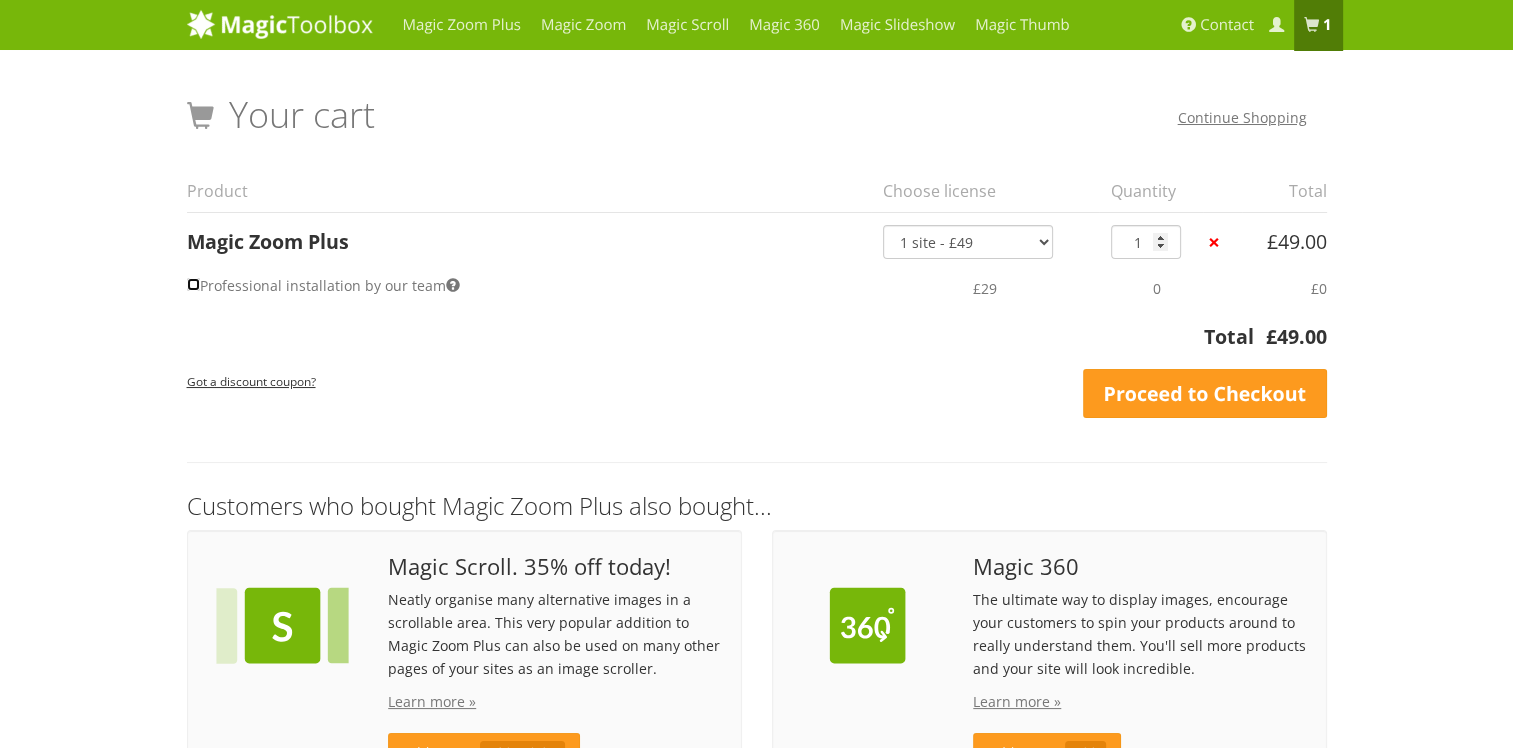 click on "Professional installation by our team" at bounding box center (193, 284) 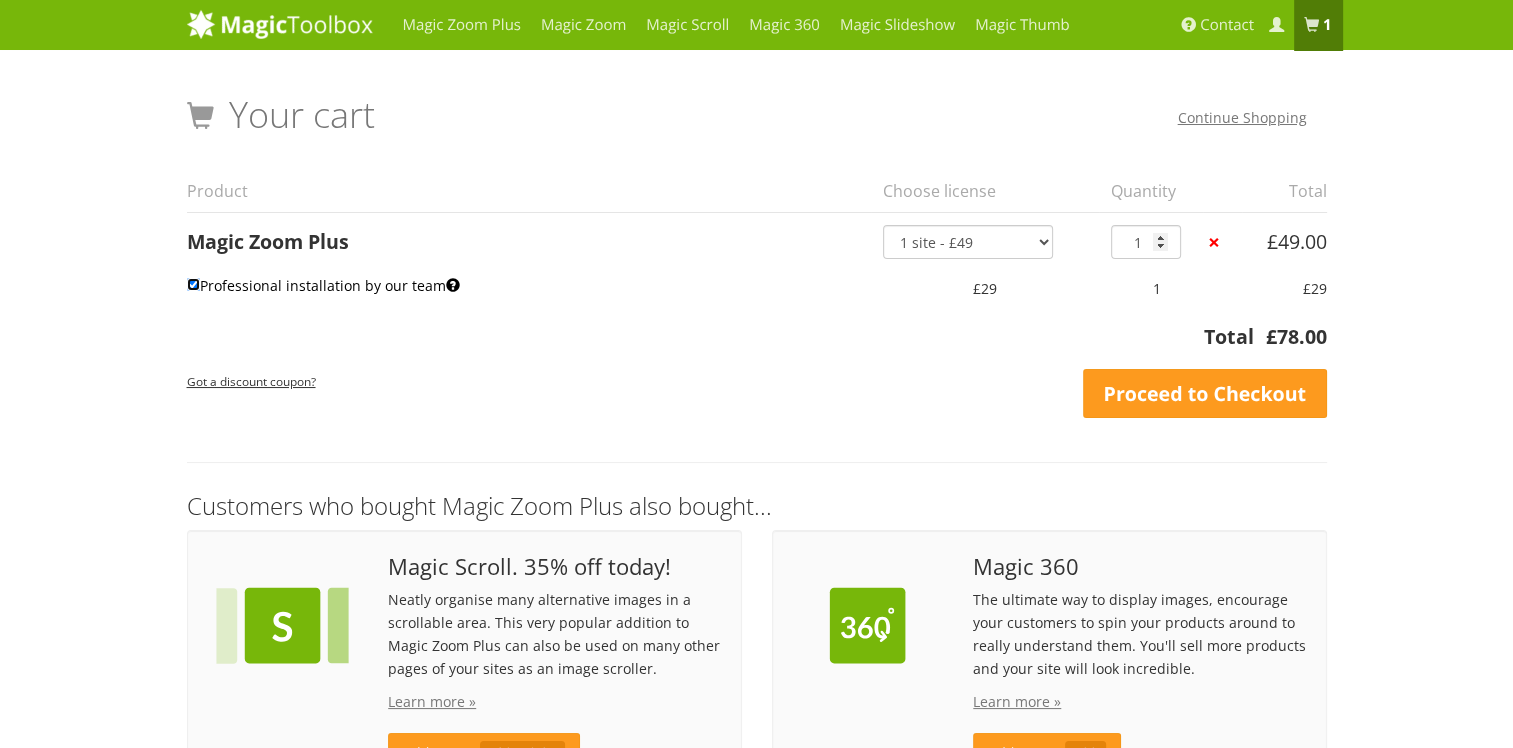 click on "Professional installation by our team" at bounding box center (193, 284) 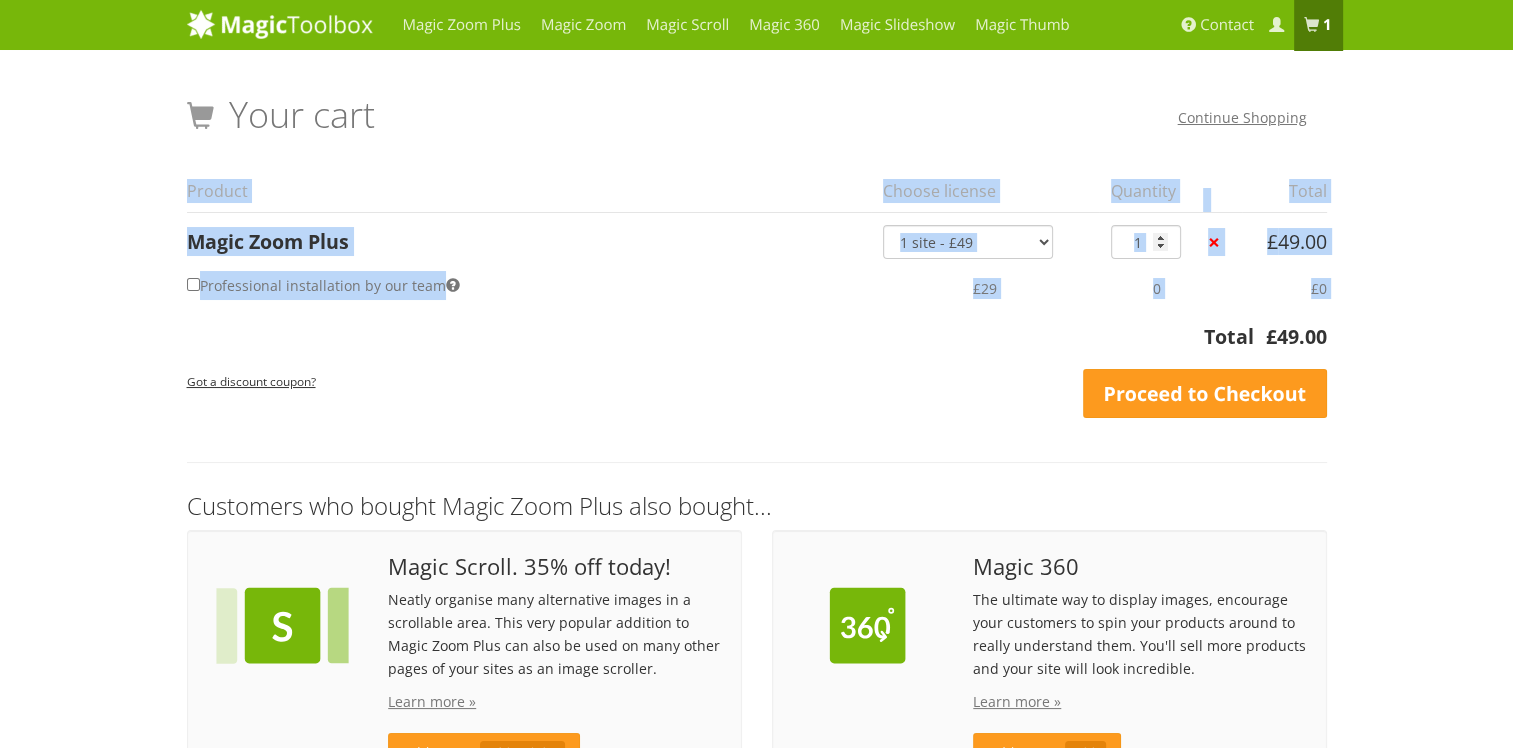 drag, startPoint x: 1496, startPoint y: 201, endPoint x: 1488, endPoint y: 364, distance: 163.1962 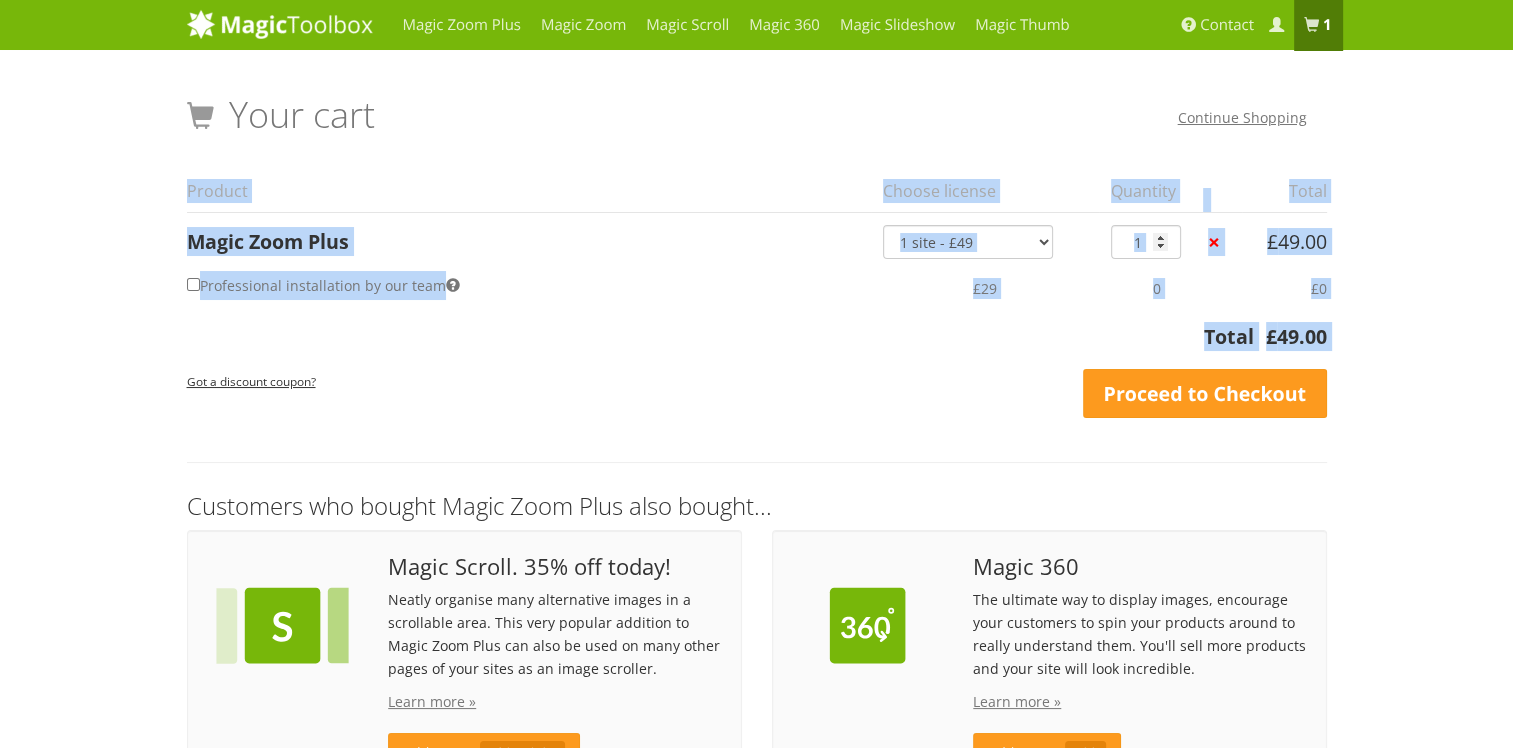 drag, startPoint x: 1488, startPoint y: 364, endPoint x: 1397, endPoint y: 357, distance: 91.26884 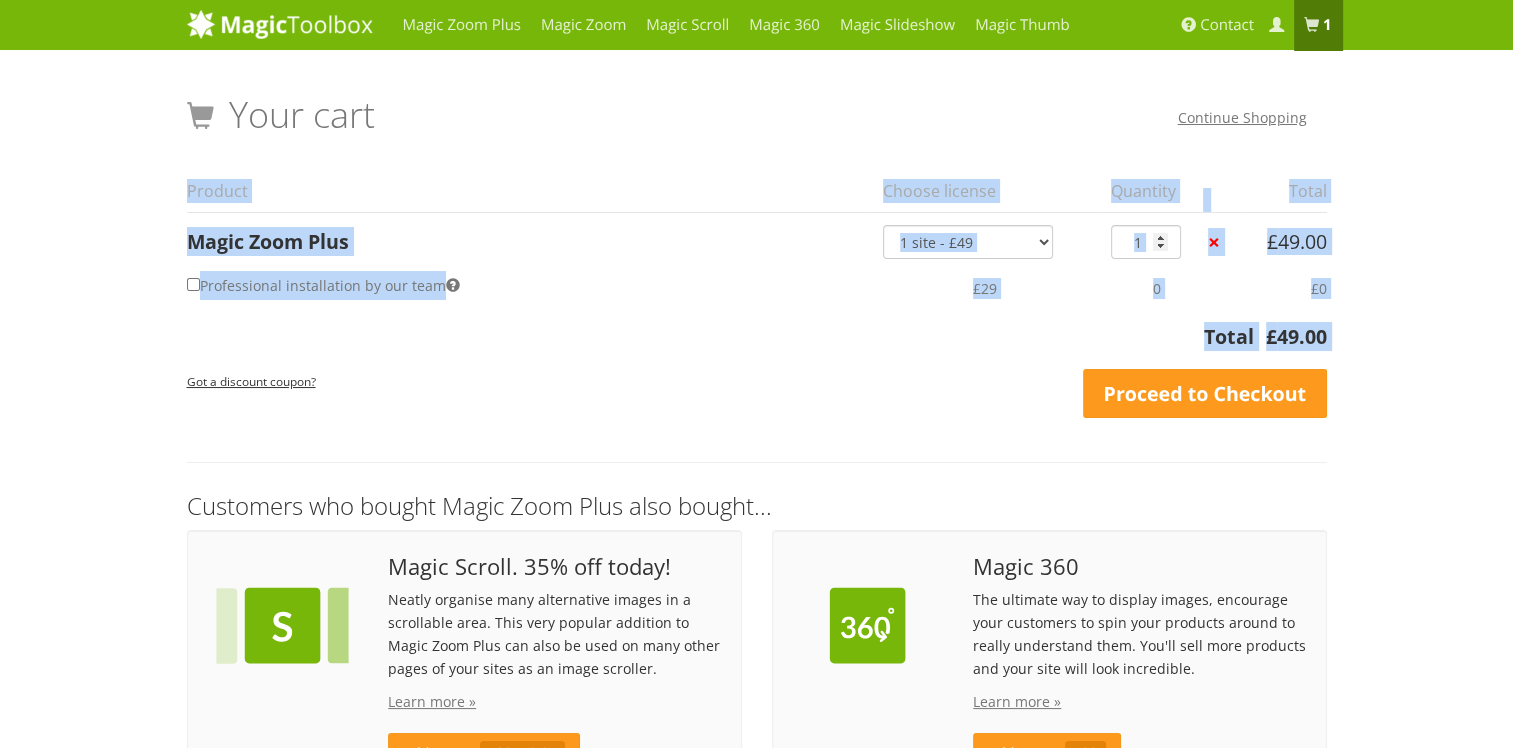 drag, startPoint x: 1513, startPoint y: 419, endPoint x: 1512, endPoint y: 485, distance: 66.007576 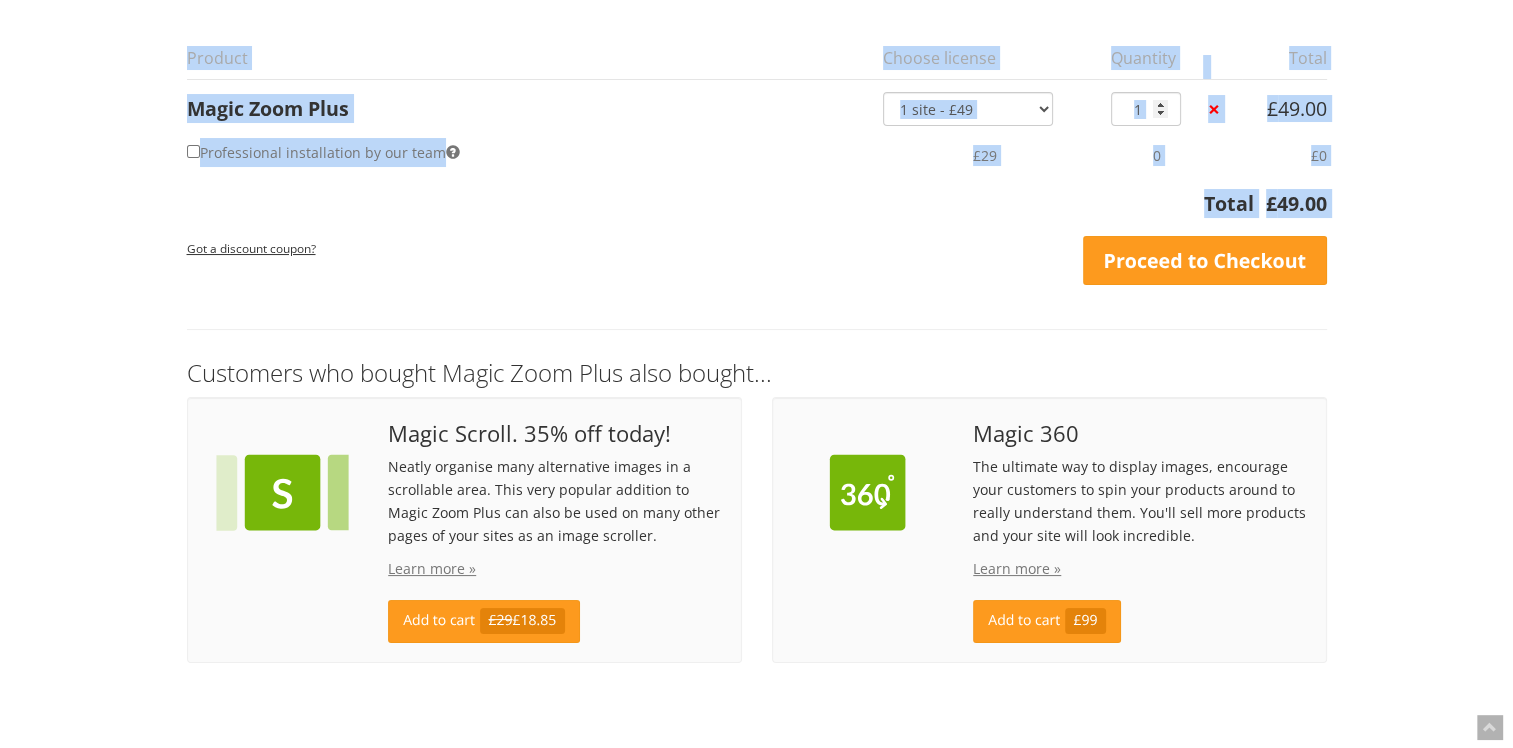 scroll, scrollTop: 204, scrollLeft: 0, axis: vertical 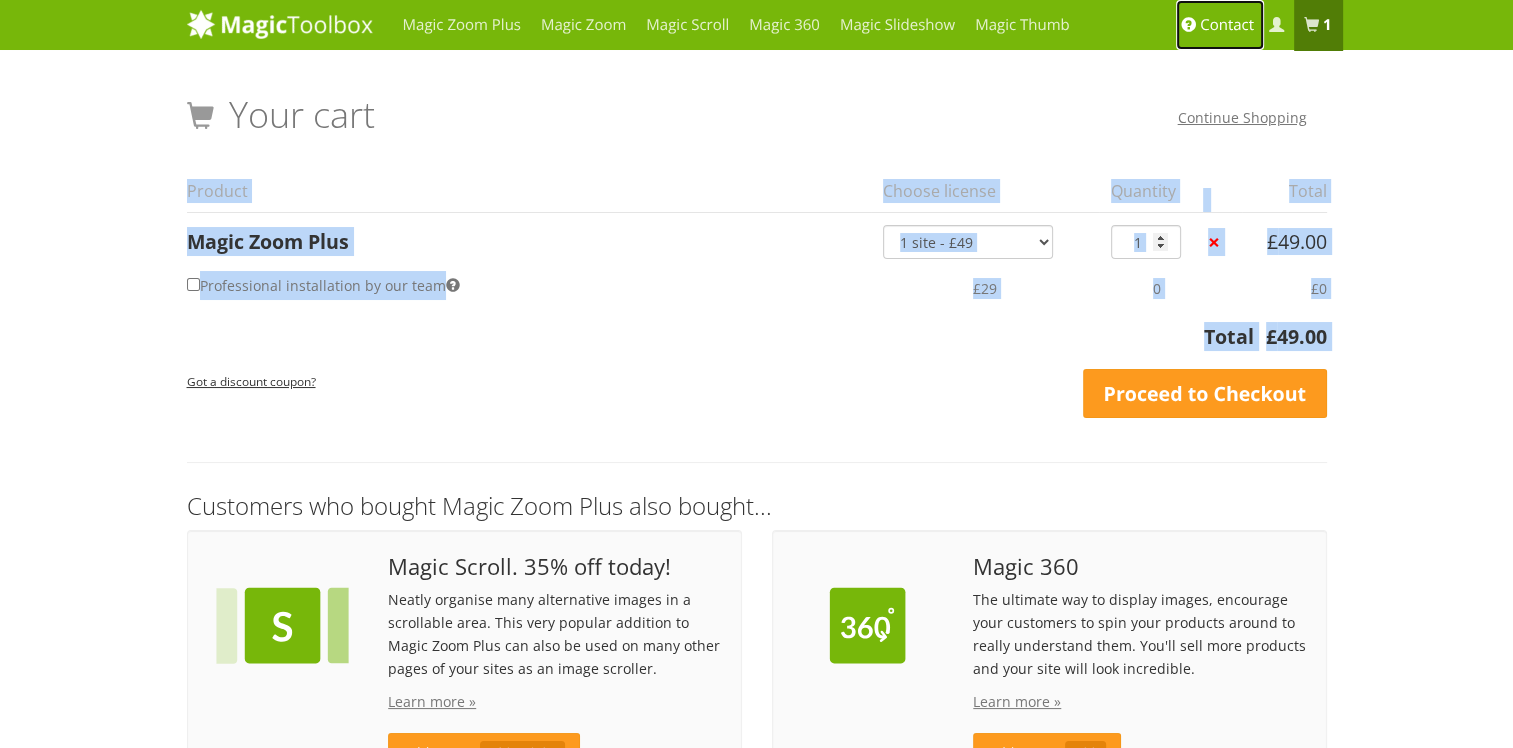 click at bounding box center [1188, 25] 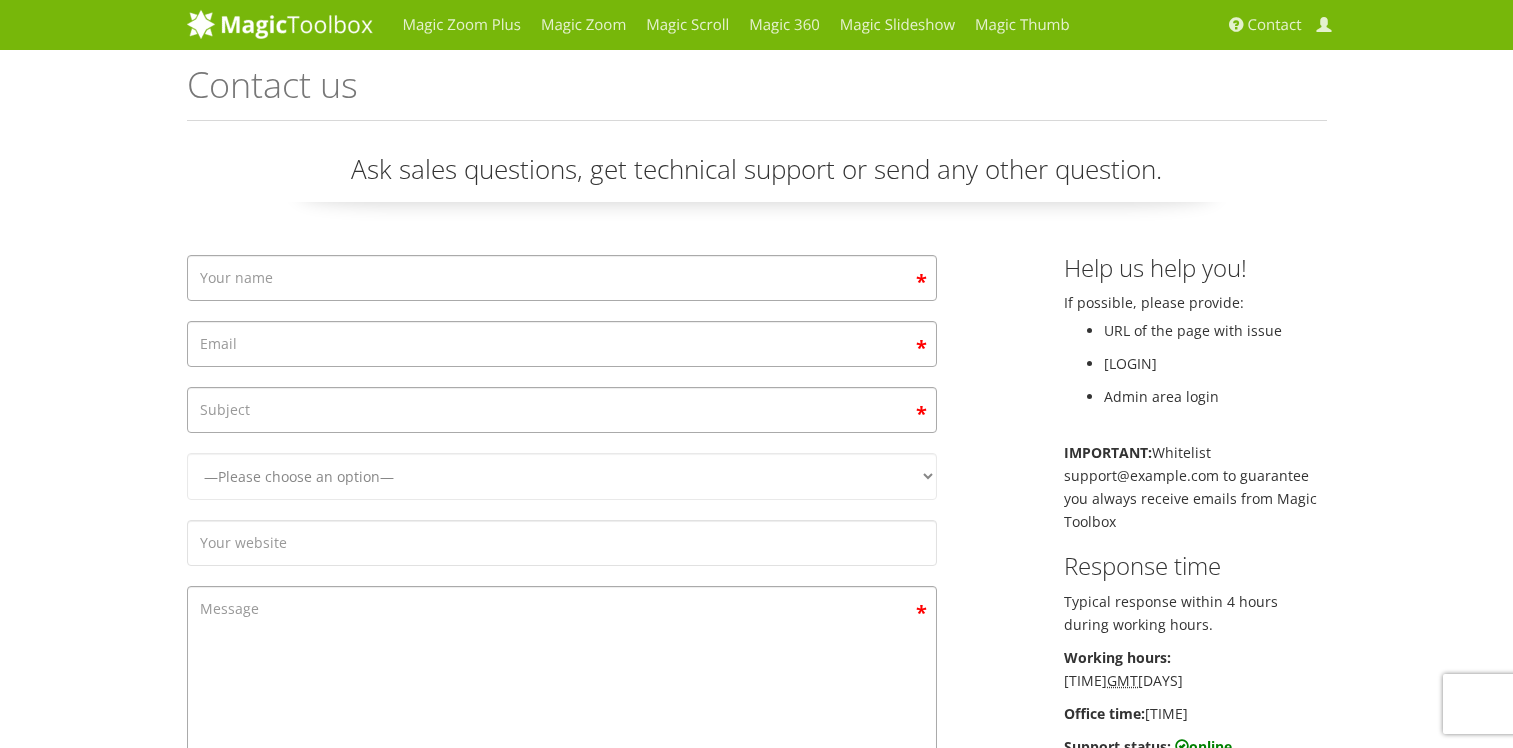 scroll, scrollTop: 0, scrollLeft: 0, axis: both 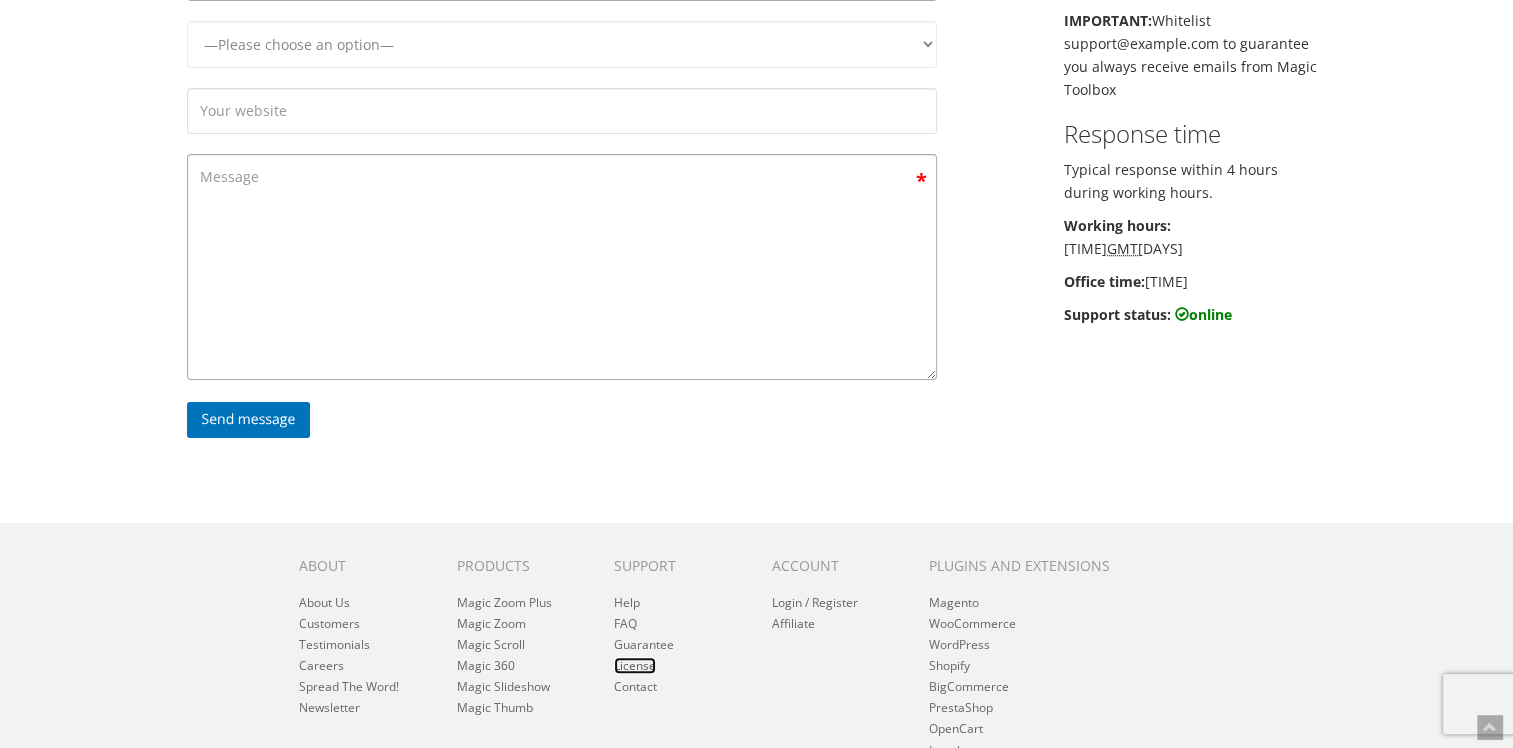 click on "License" at bounding box center [635, 665] 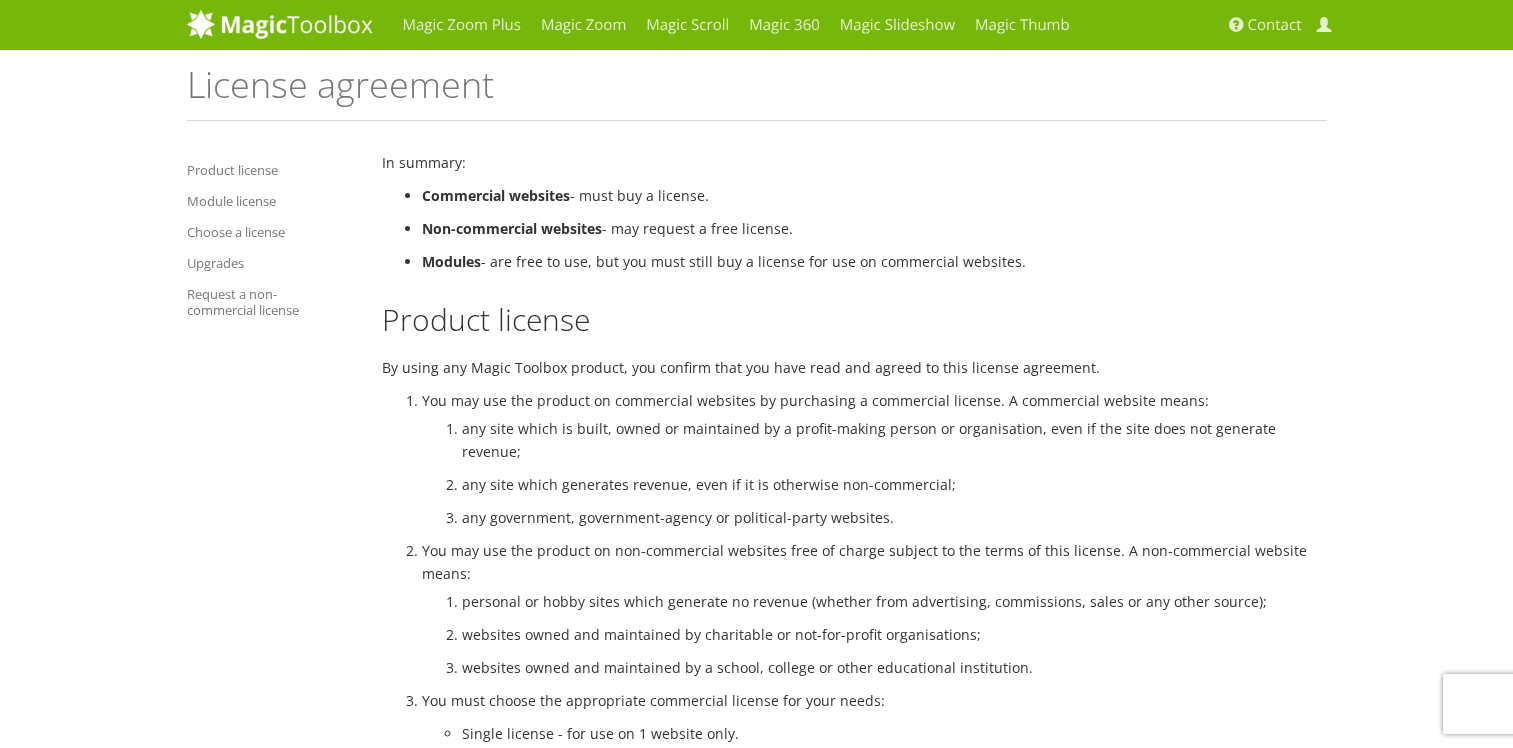 scroll, scrollTop: 0, scrollLeft: 0, axis: both 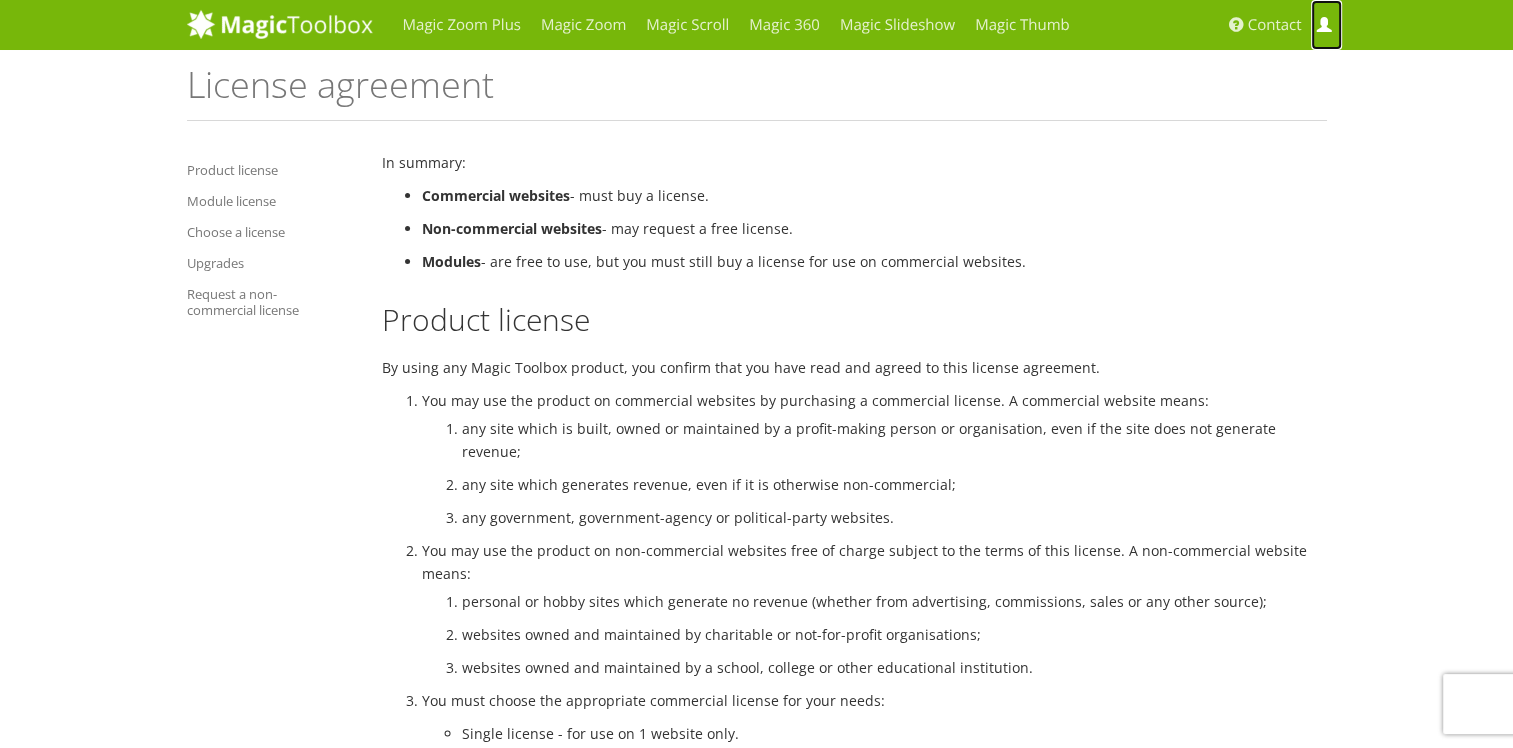 click on "My Account" at bounding box center (1326, 25) 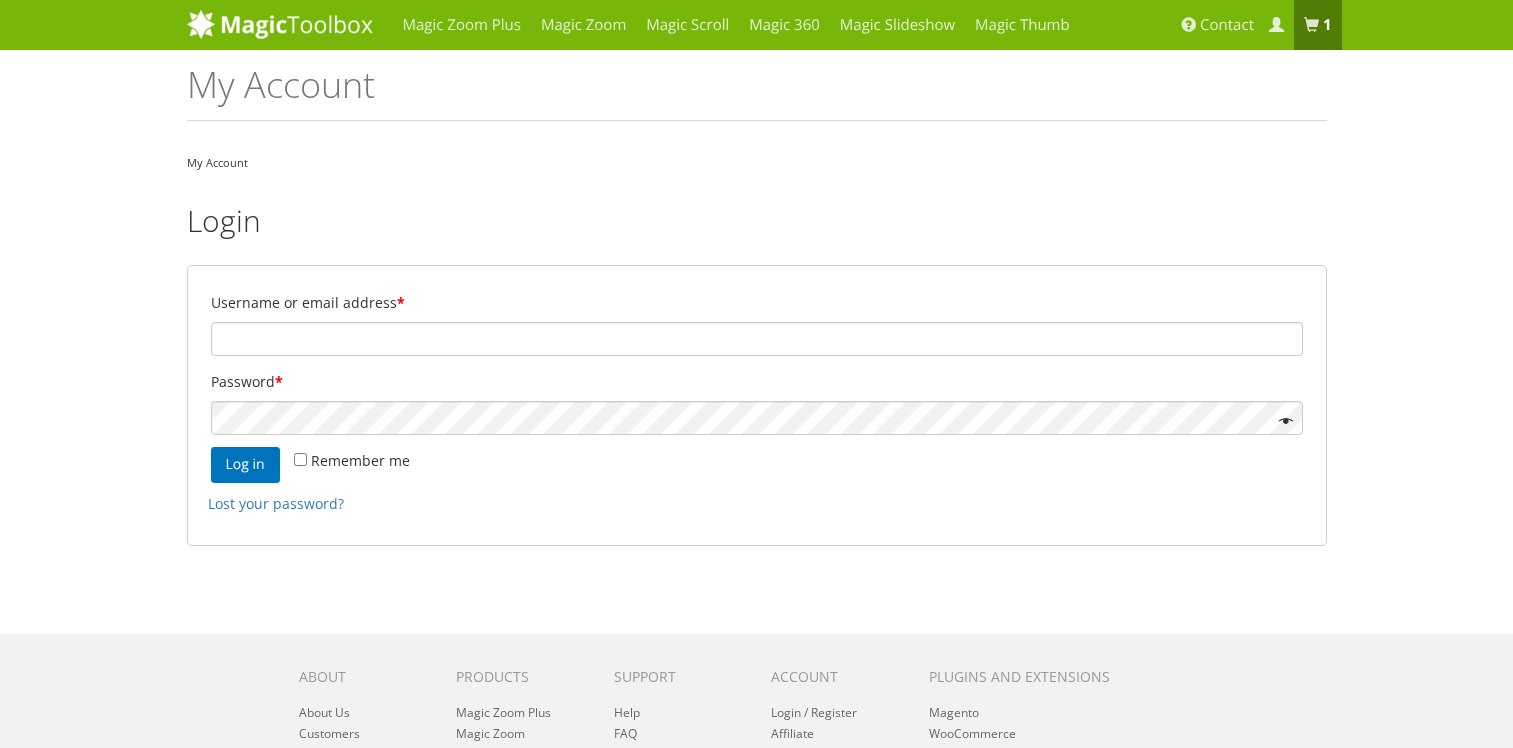 scroll, scrollTop: 0, scrollLeft: 0, axis: both 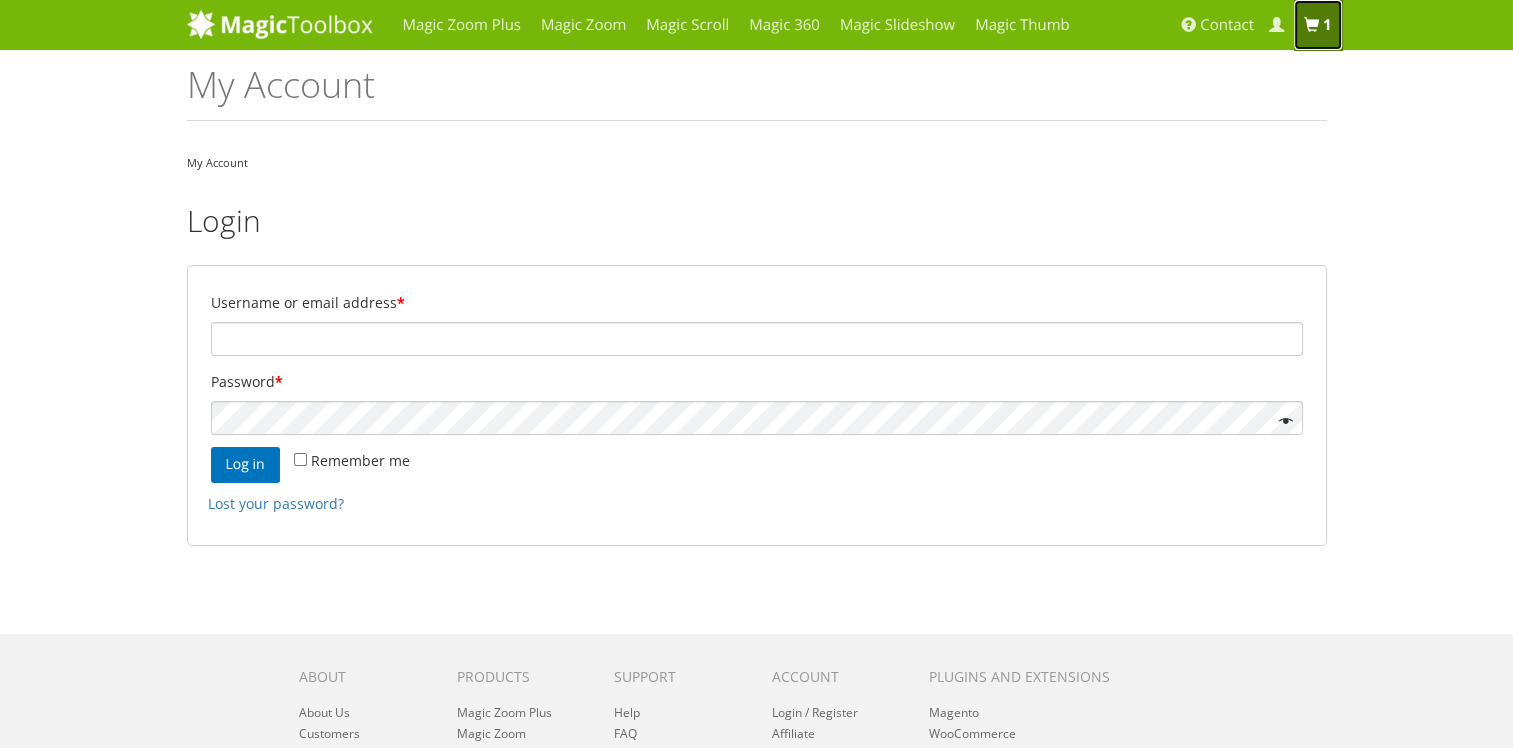 click on "1  item" at bounding box center (1318, 25) 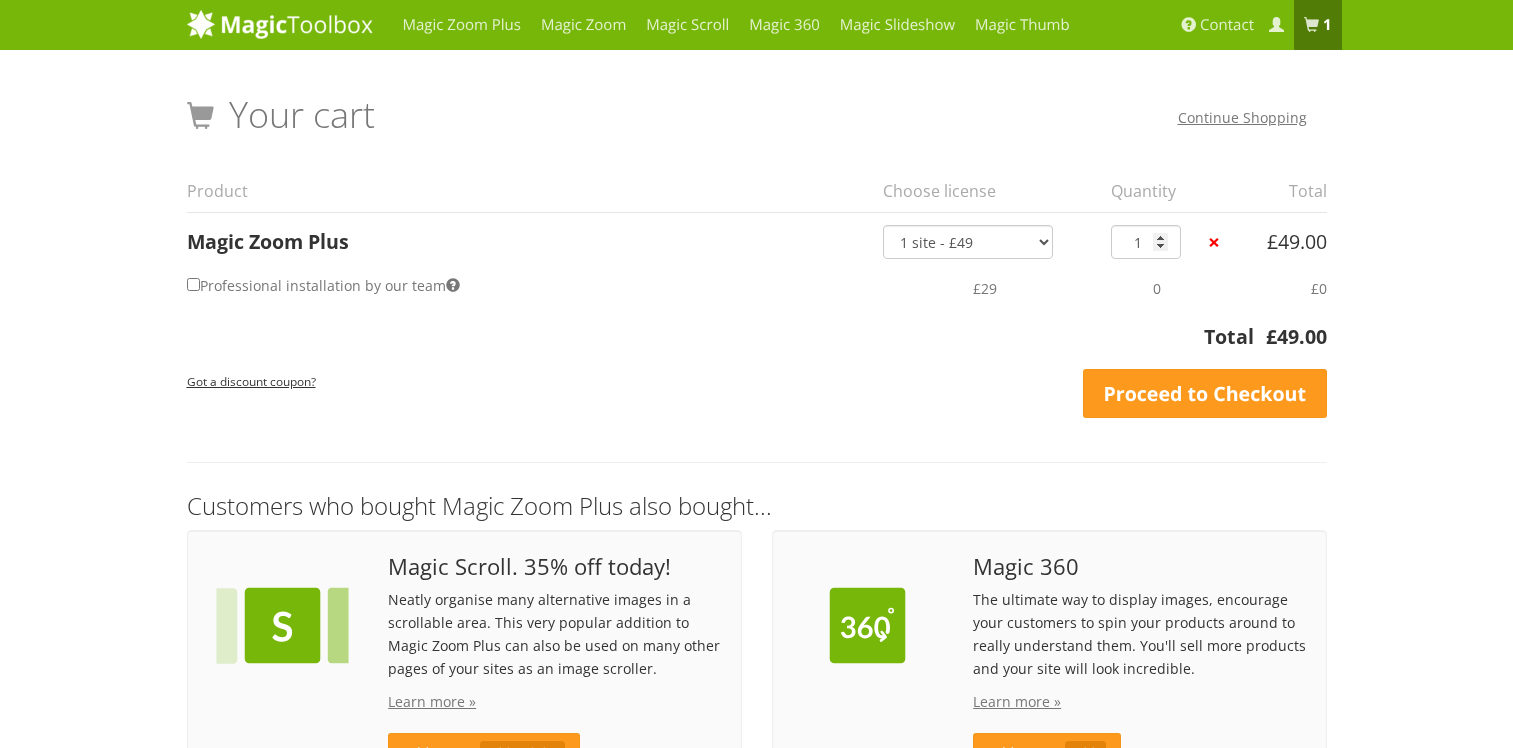 scroll, scrollTop: 0, scrollLeft: 0, axis: both 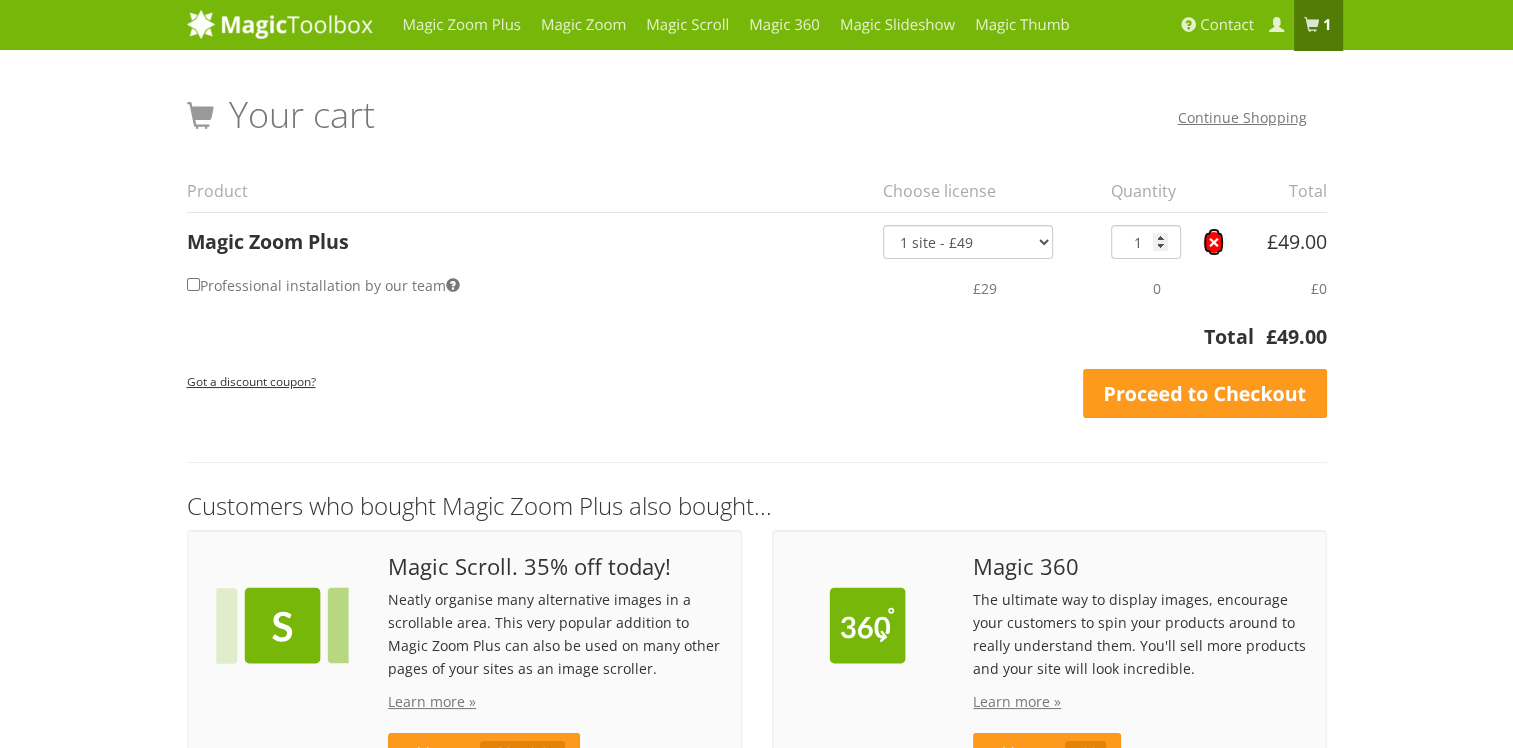 click on "×" at bounding box center [1213, 242] 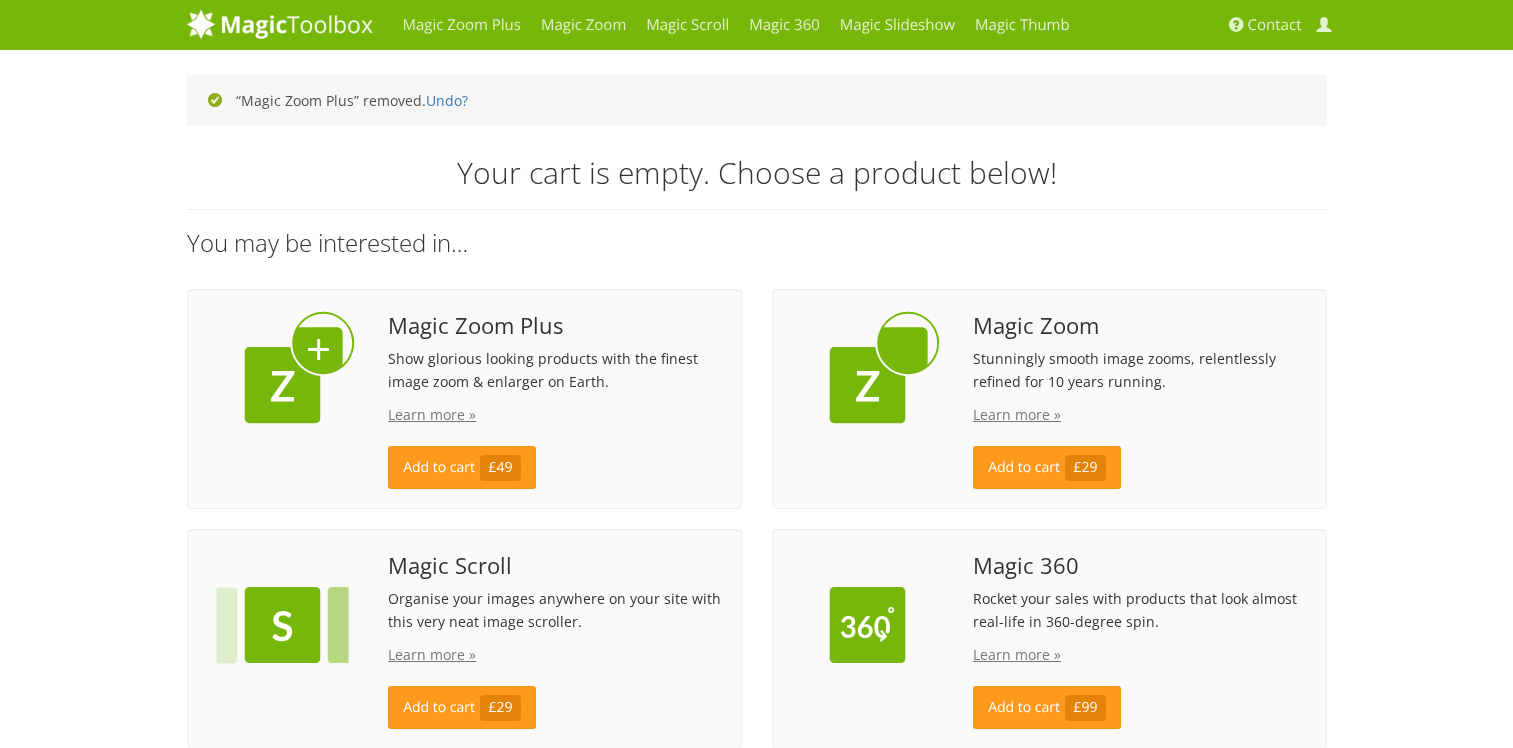 scroll, scrollTop: 0, scrollLeft: 0, axis: both 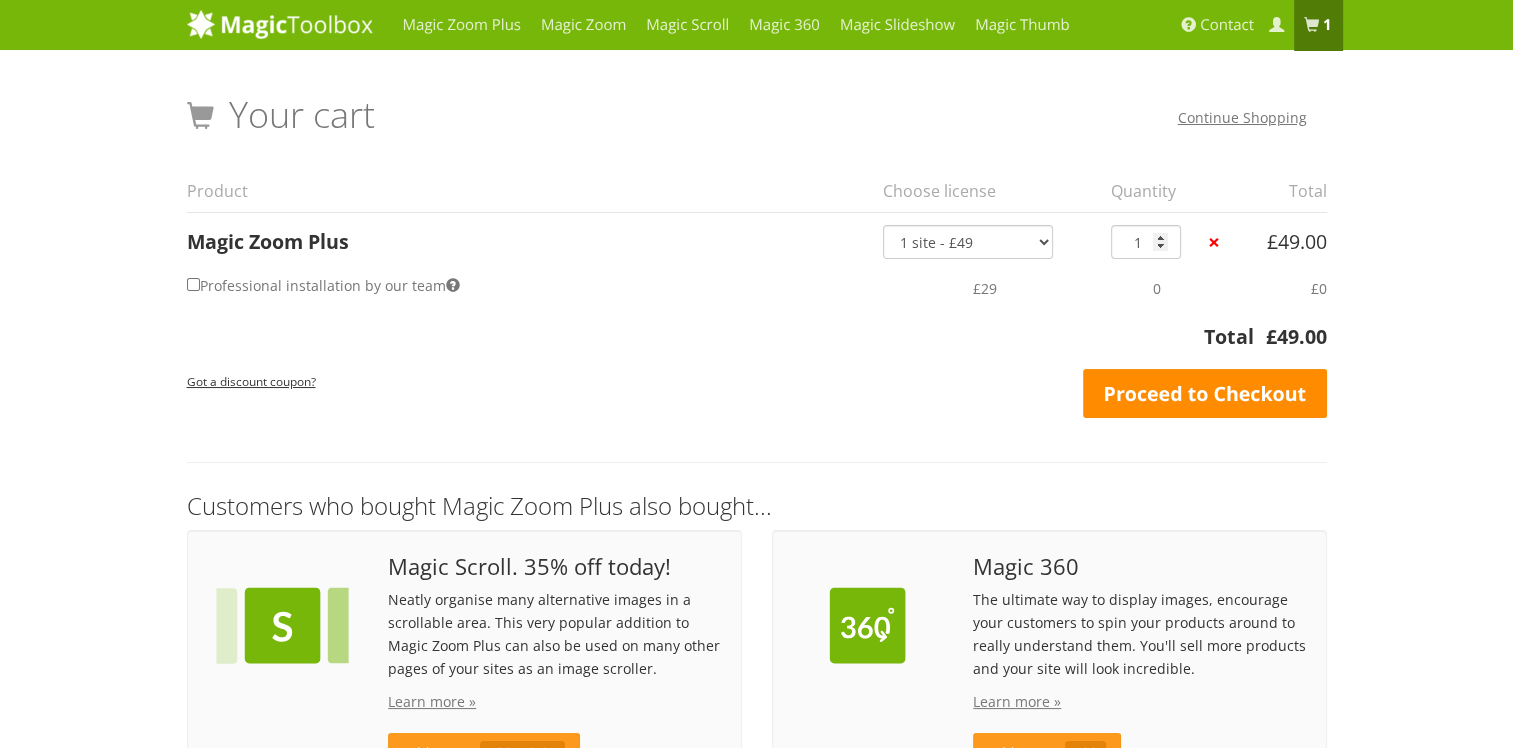 click on "Proceed to Checkout" at bounding box center [1205, 394] 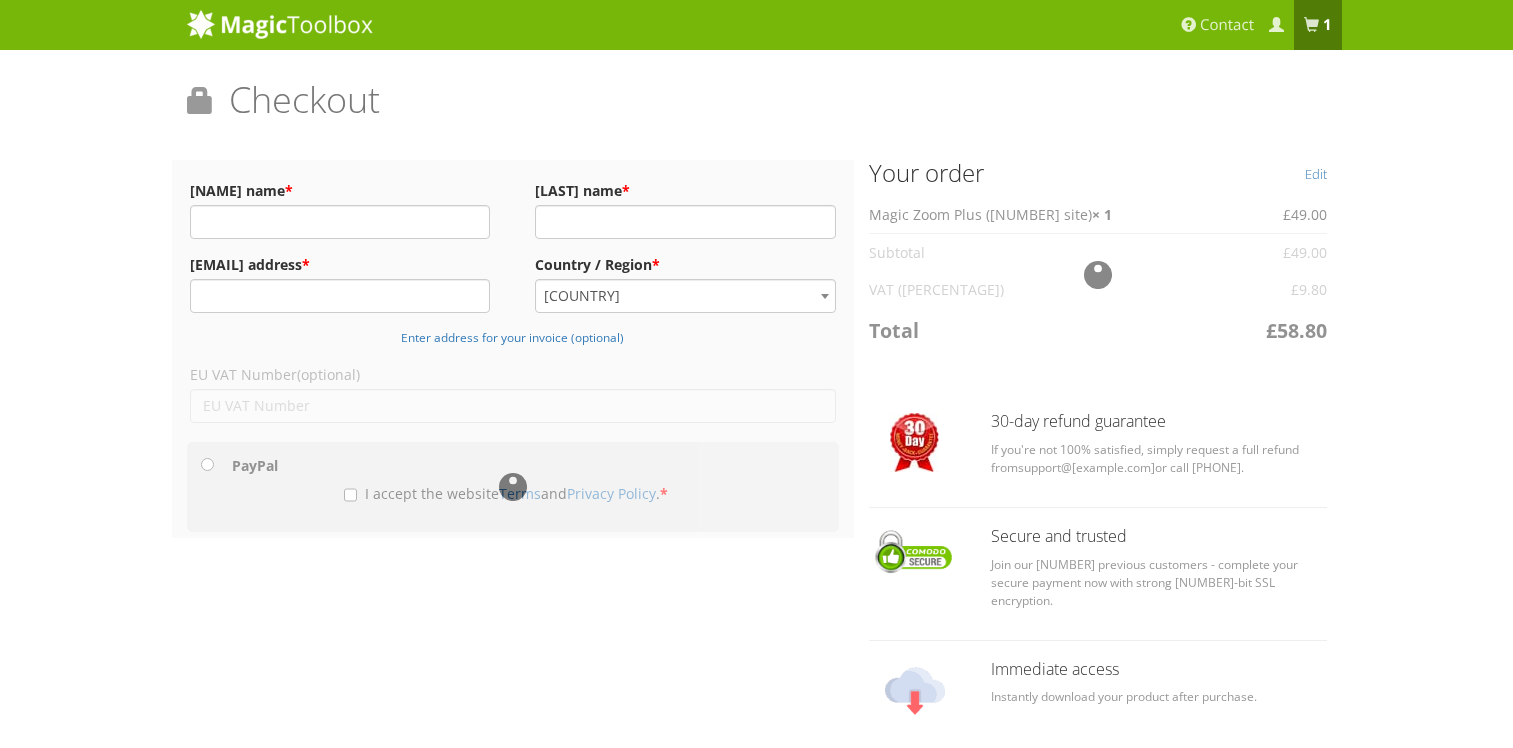 scroll, scrollTop: 0, scrollLeft: 0, axis: both 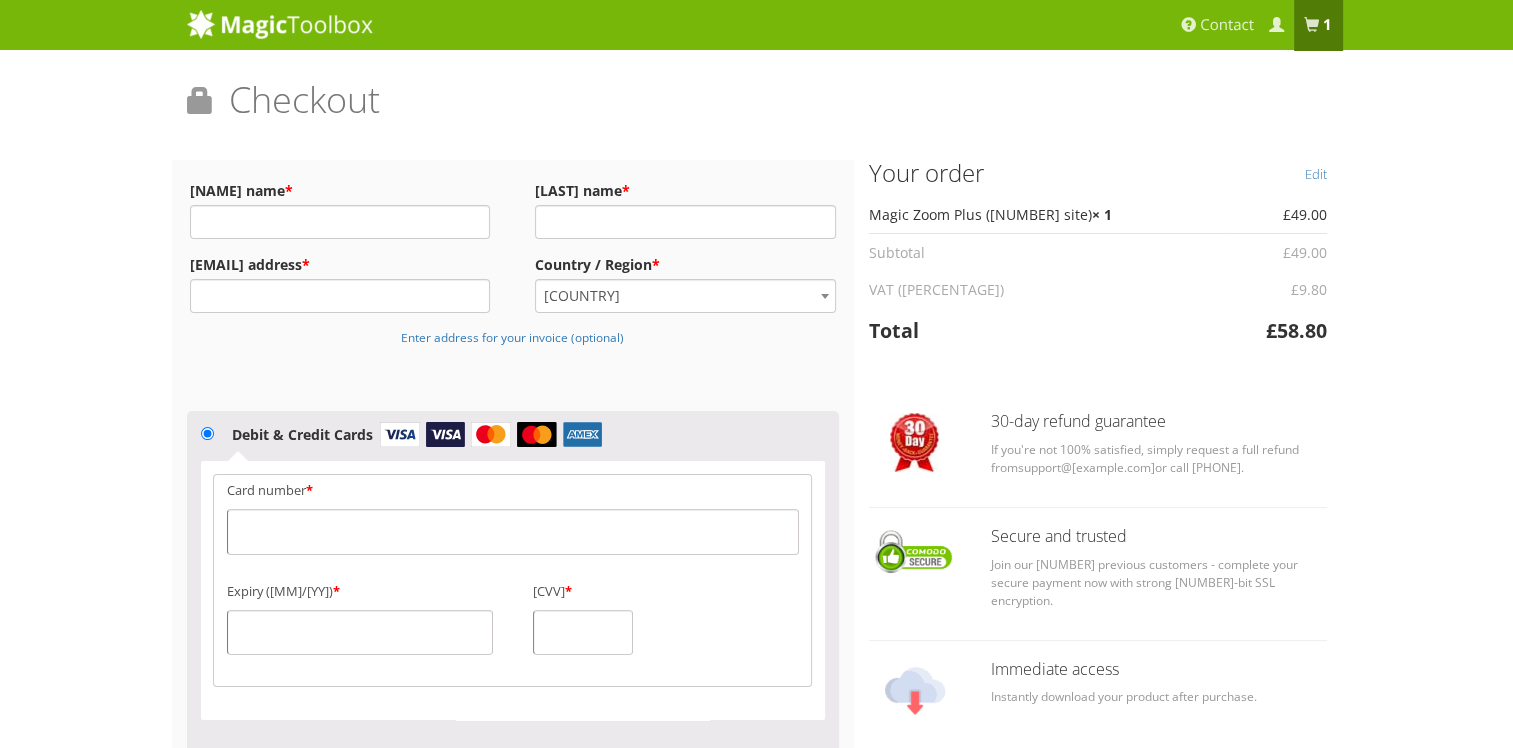 drag, startPoint x: 1509, startPoint y: 251, endPoint x: 1508, endPoint y: 298, distance: 47.010635 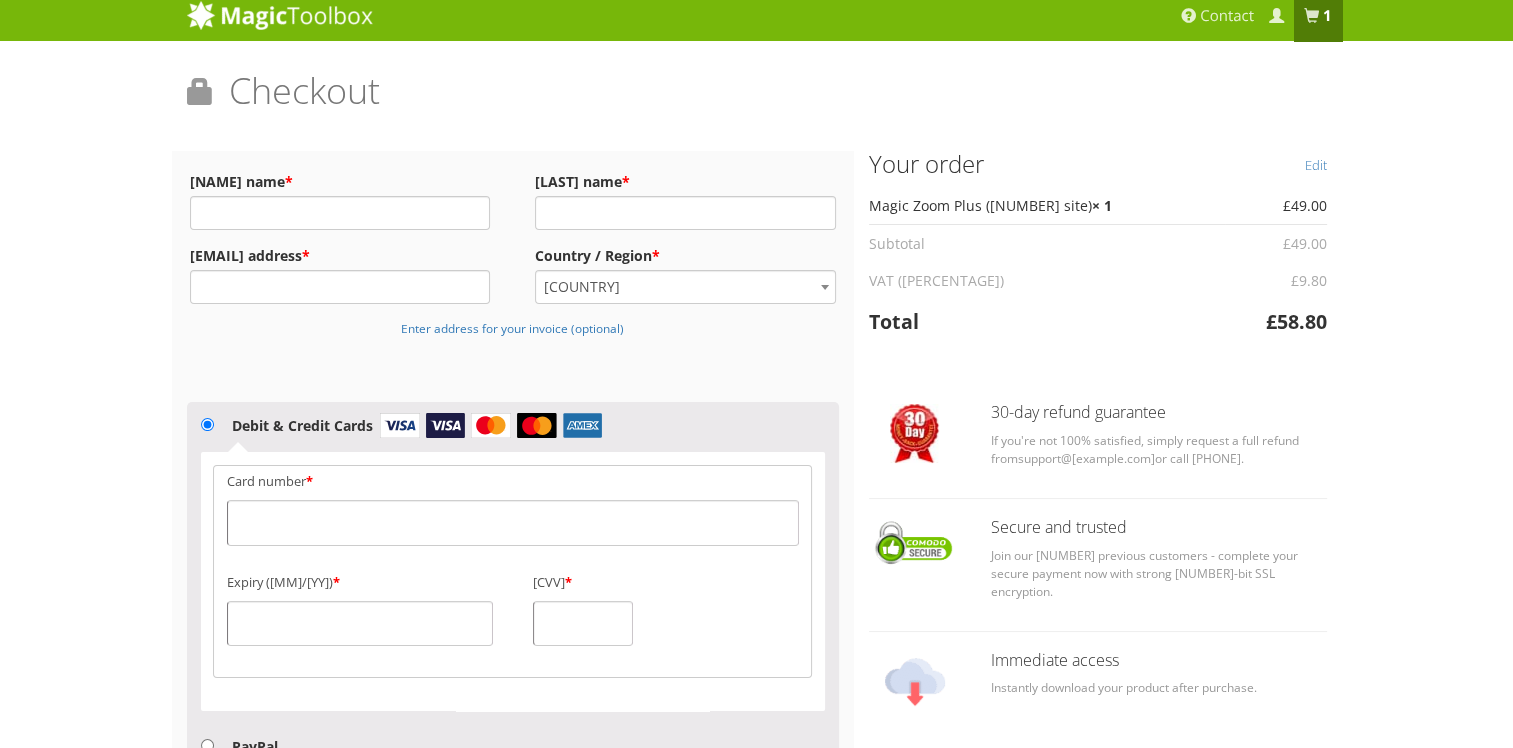 scroll, scrollTop: 0, scrollLeft: 0, axis: both 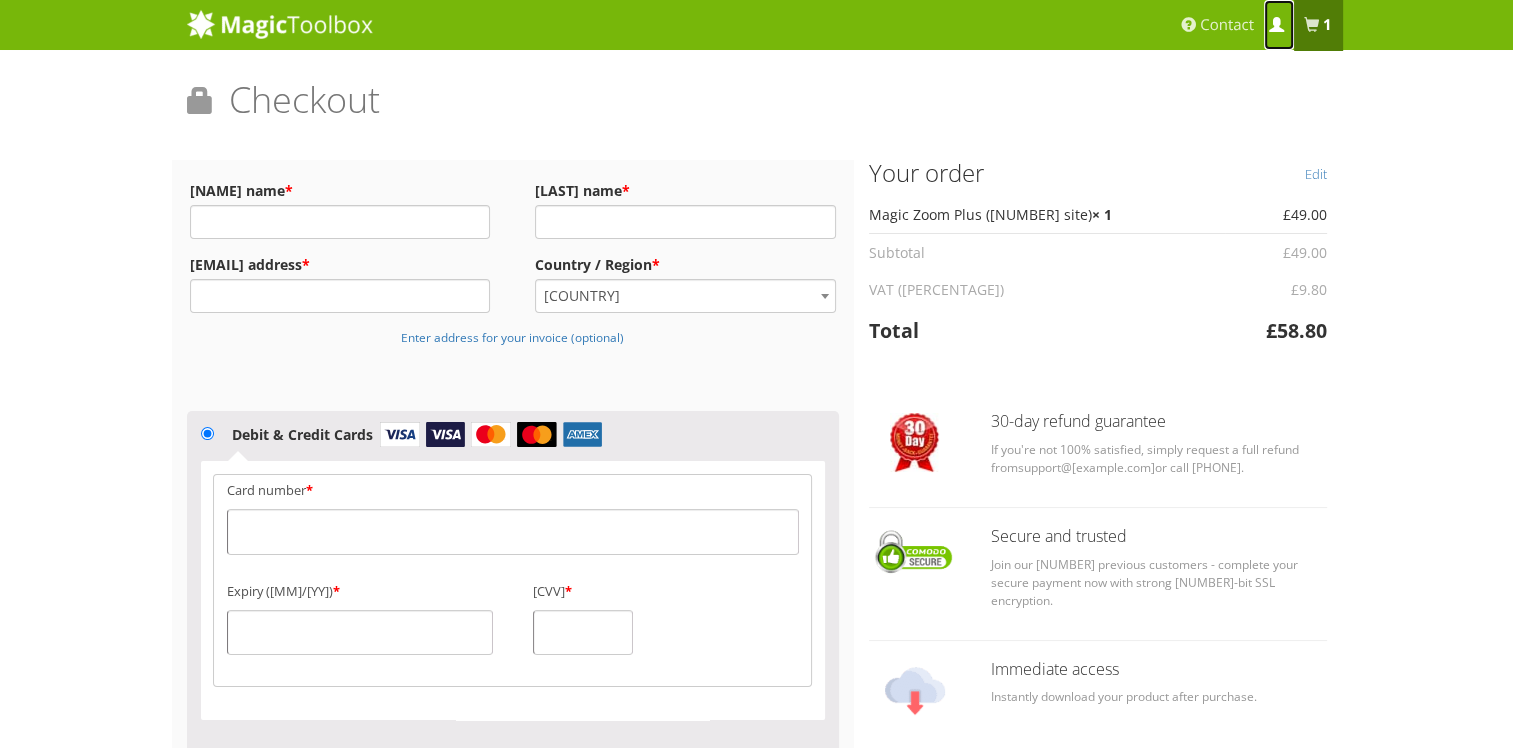 click at bounding box center (1276, 25) 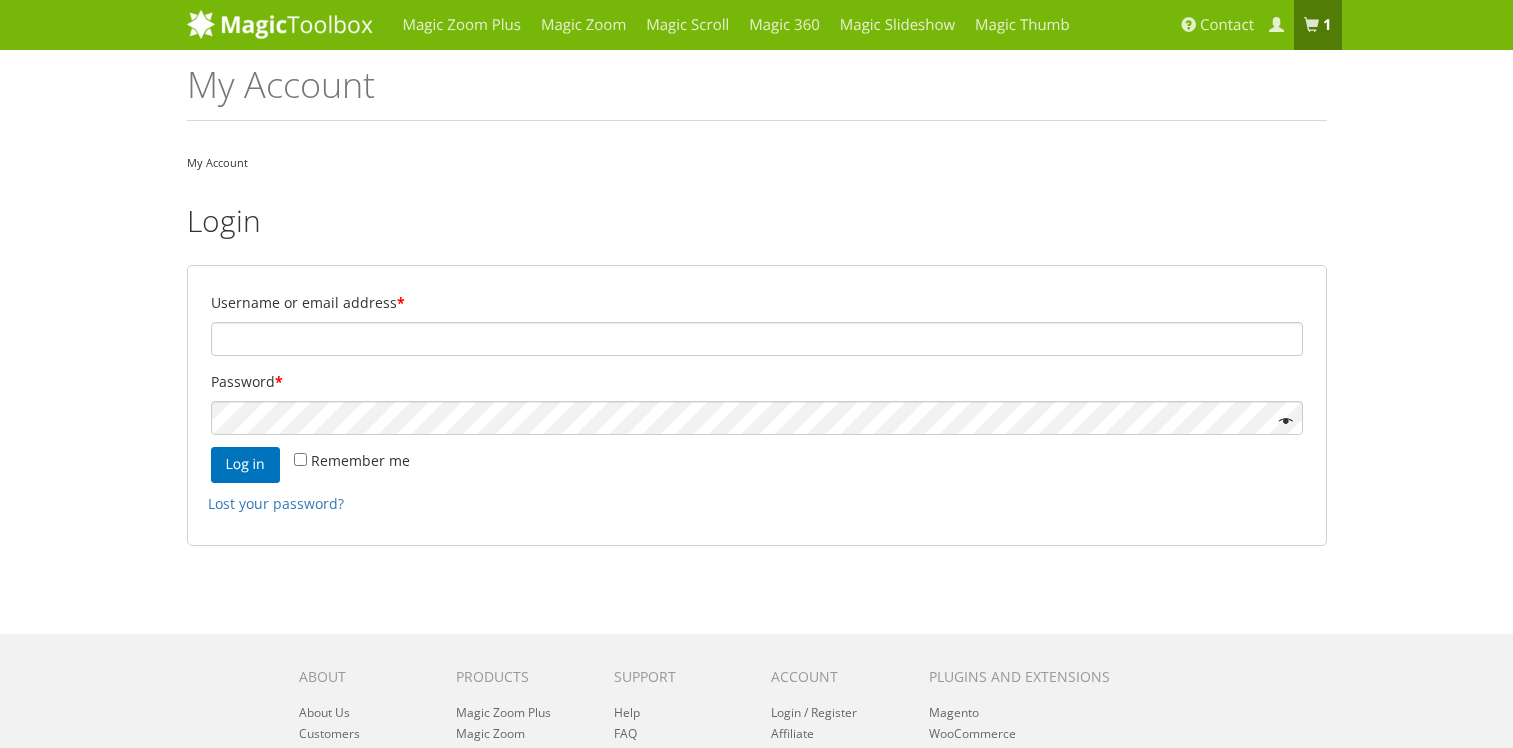 scroll, scrollTop: 0, scrollLeft: 0, axis: both 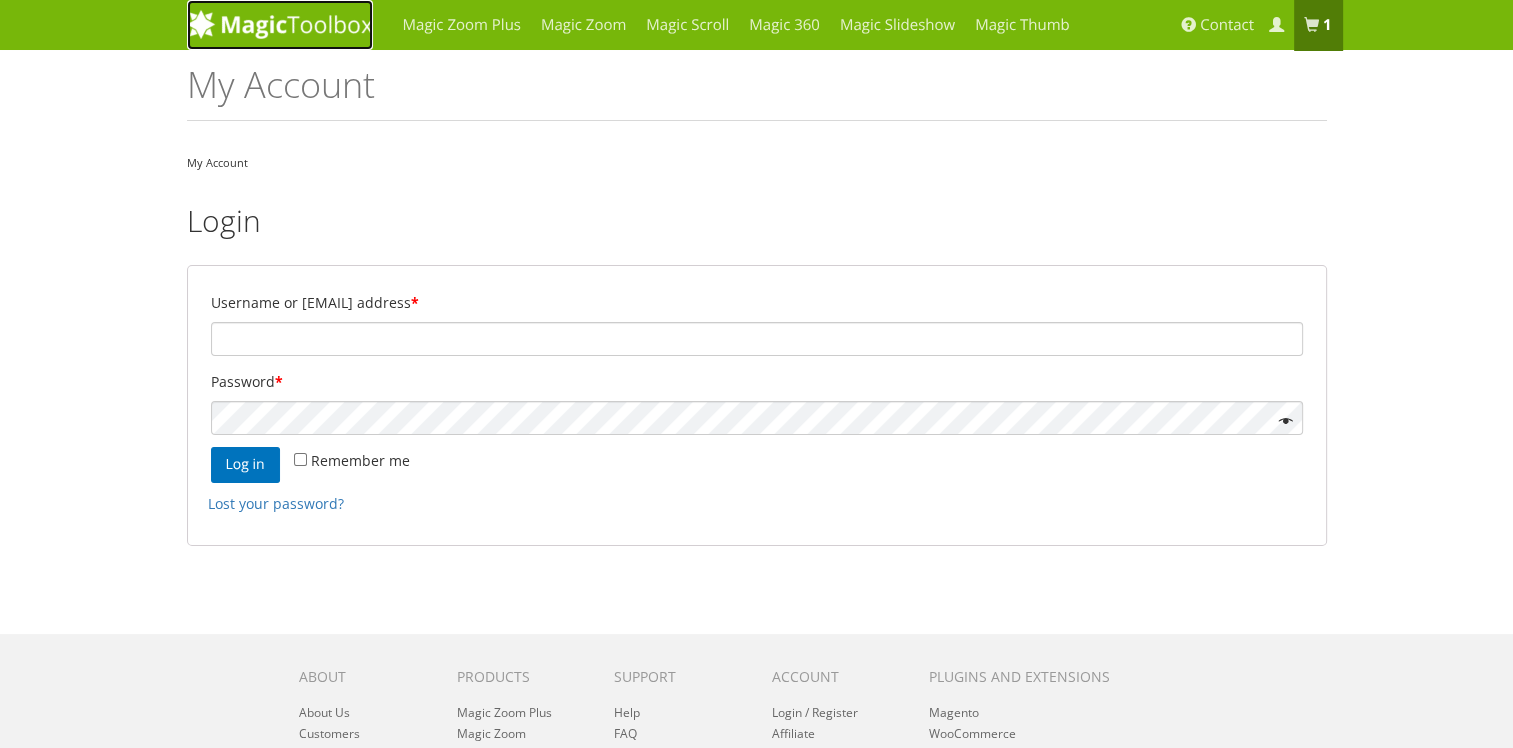click at bounding box center [280, 24] 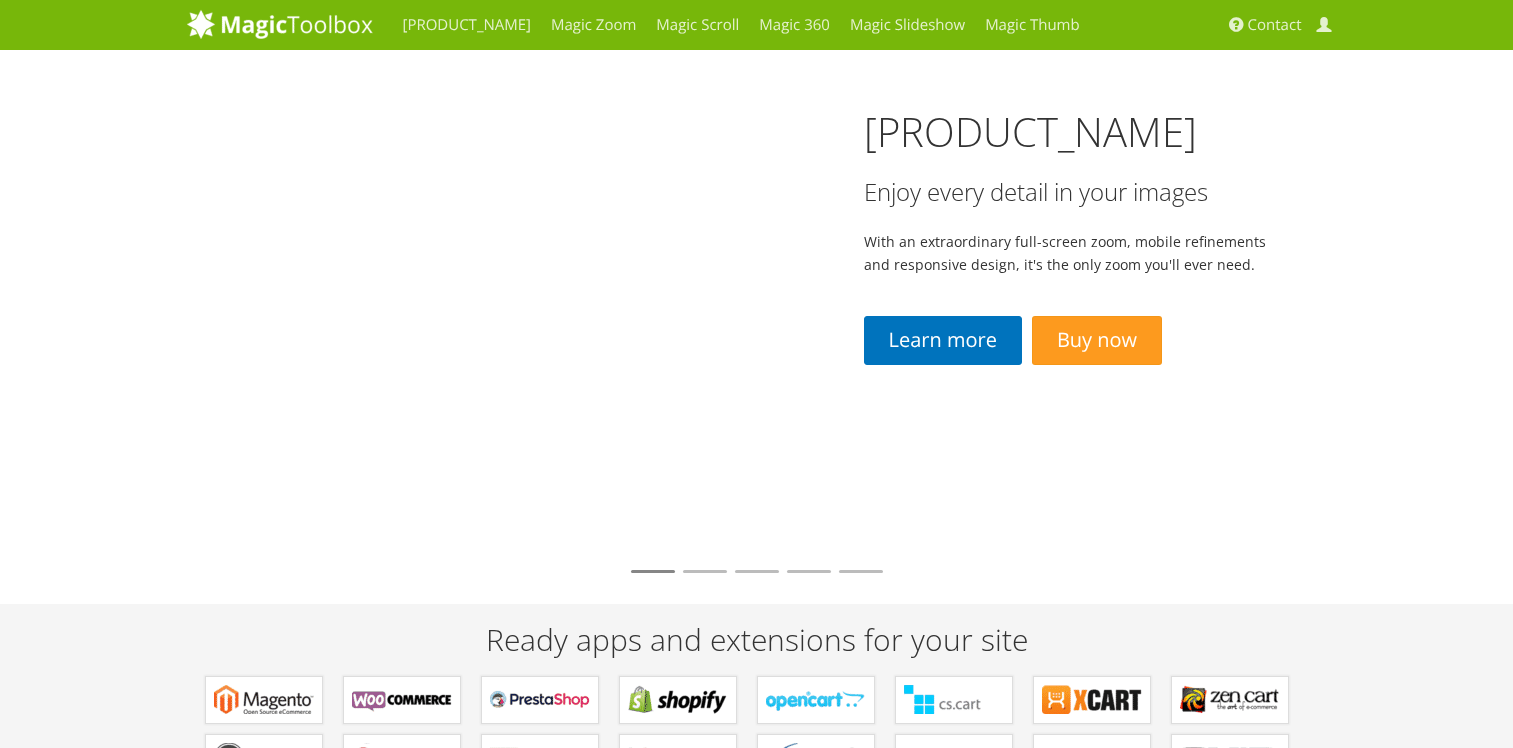 scroll, scrollTop: 0, scrollLeft: 0, axis: both 